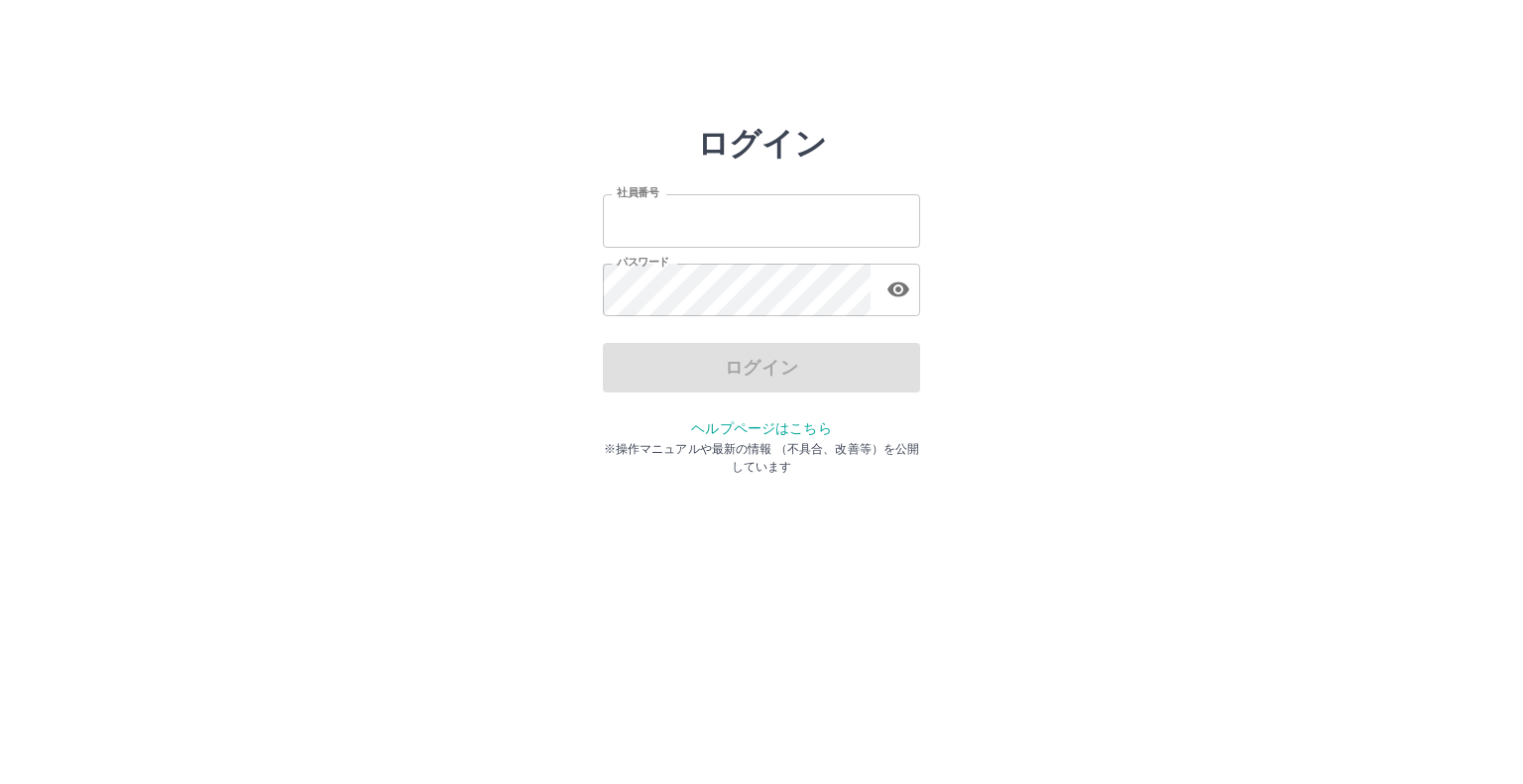 scroll, scrollTop: 0, scrollLeft: 0, axis: both 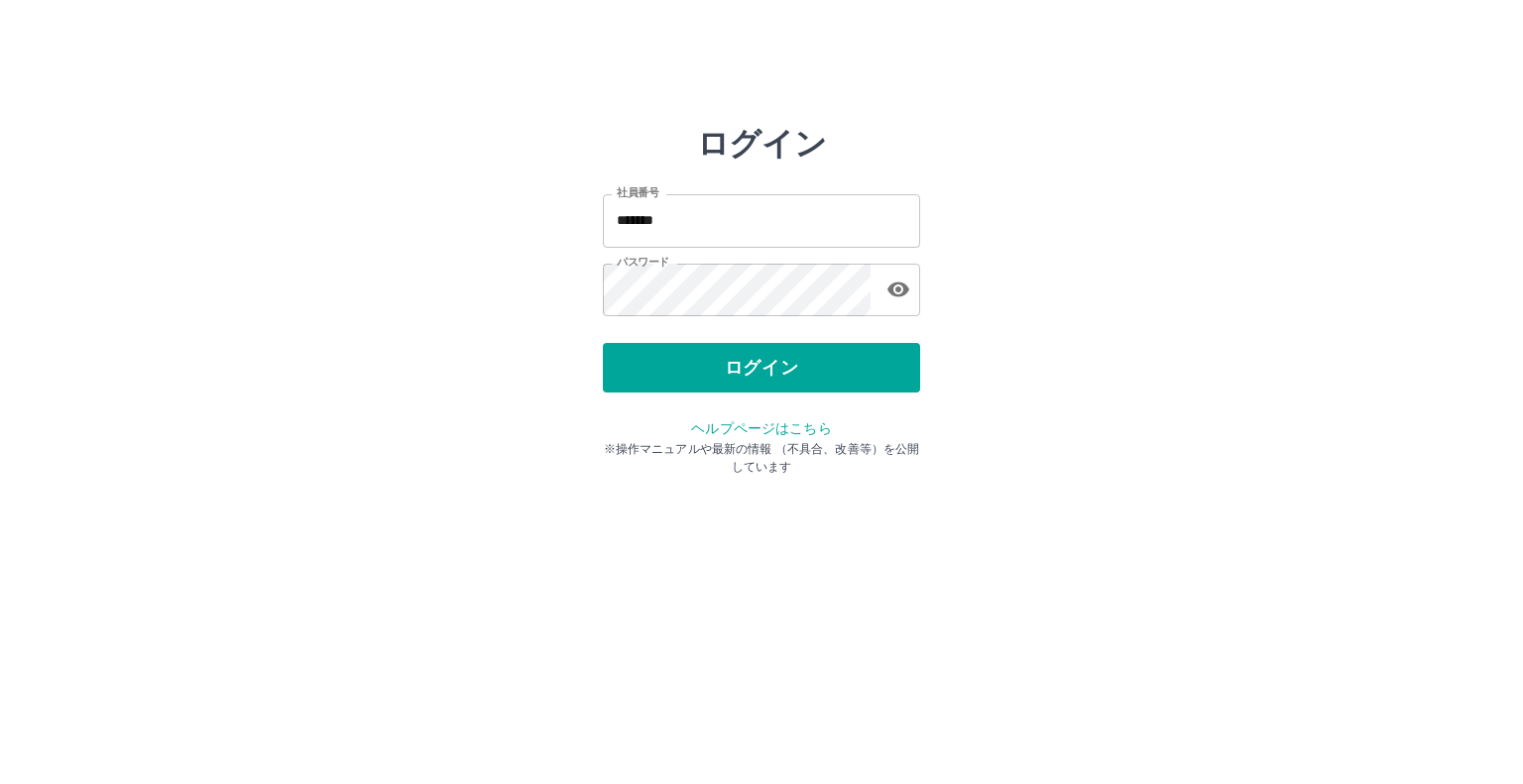 click on "ログイン" at bounding box center [762, 368] 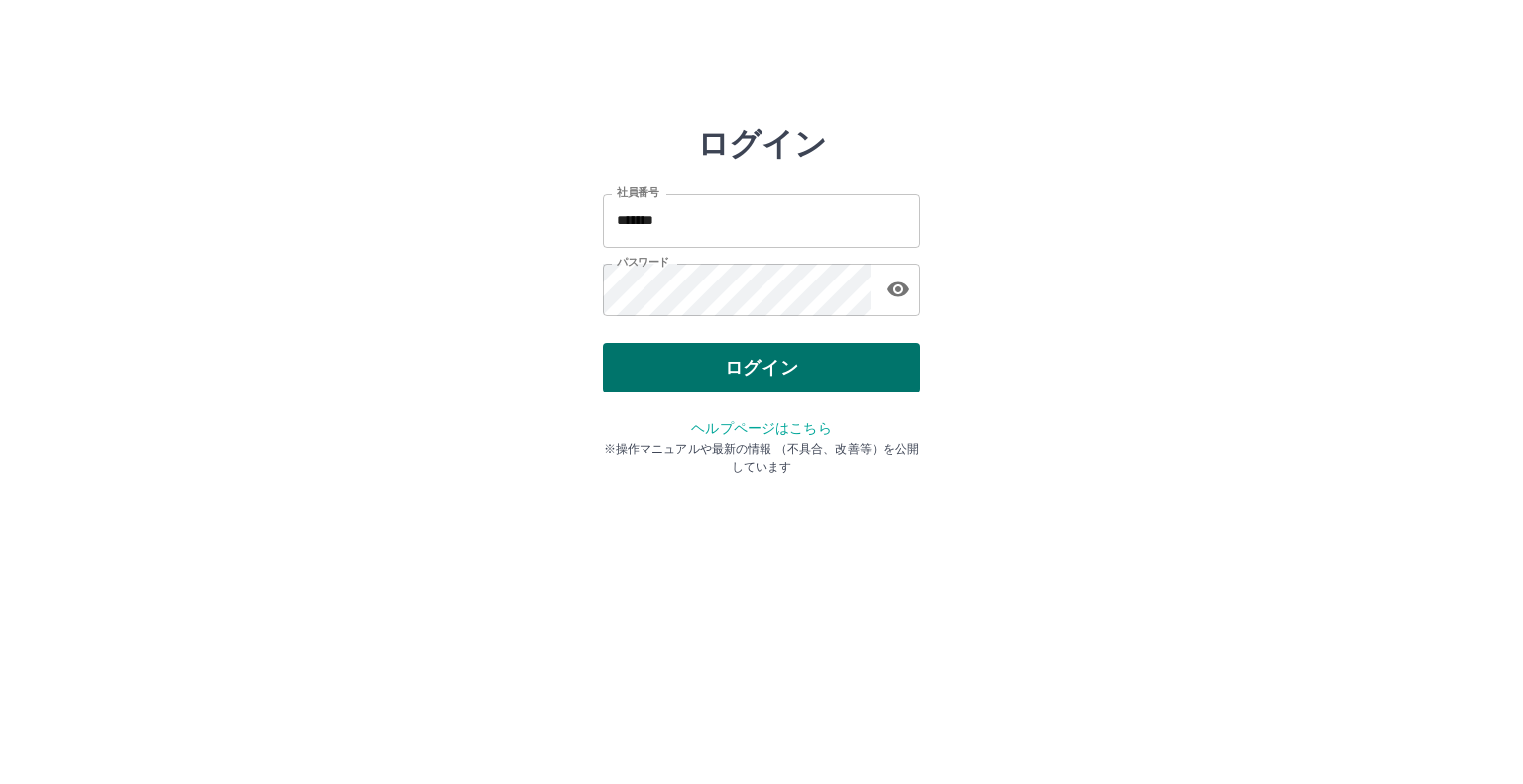 click on "ログイン" at bounding box center (762, 368) 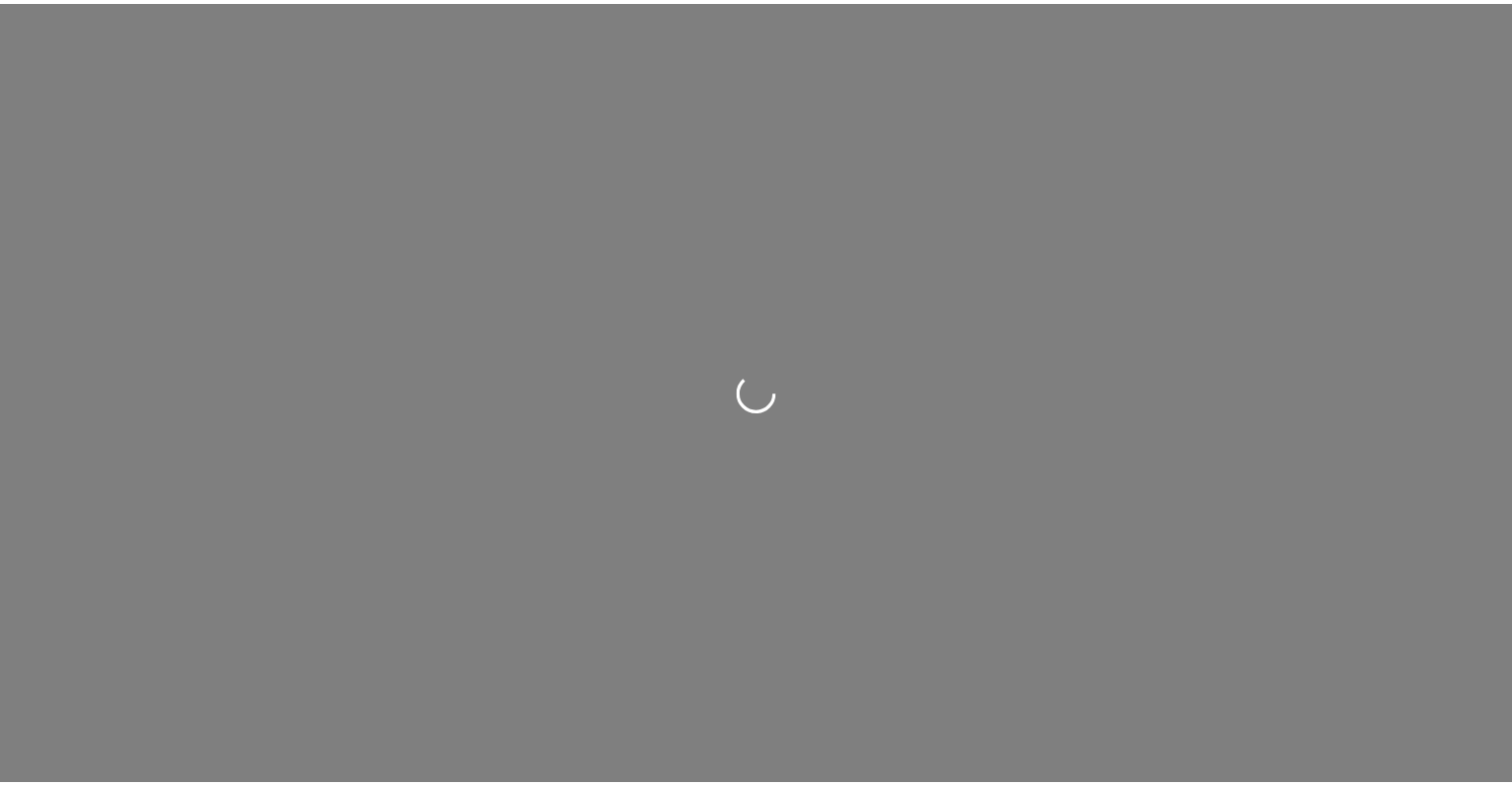 scroll, scrollTop: 0, scrollLeft: 0, axis: both 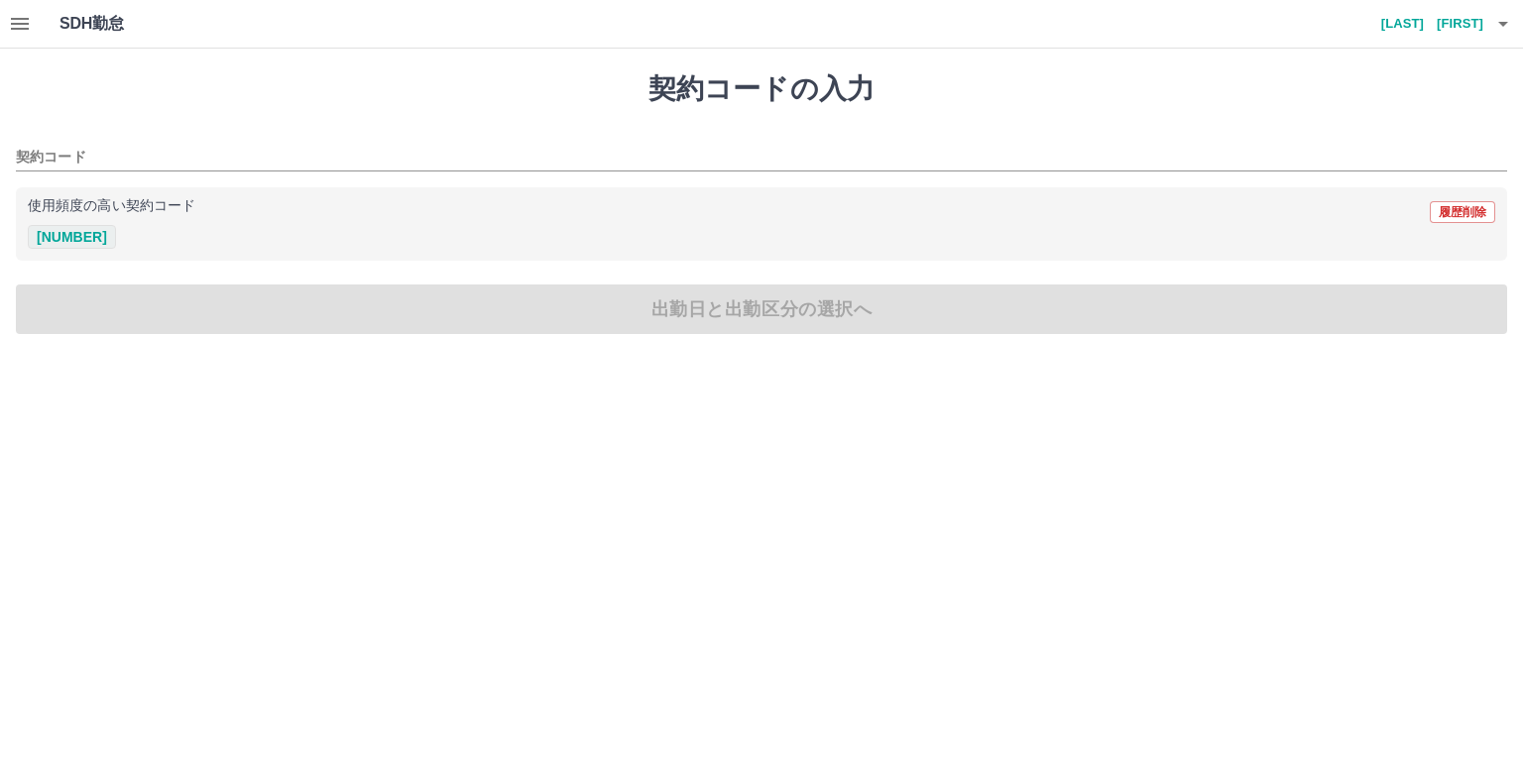 click on "[NUMBER]" at bounding box center (71, 237) 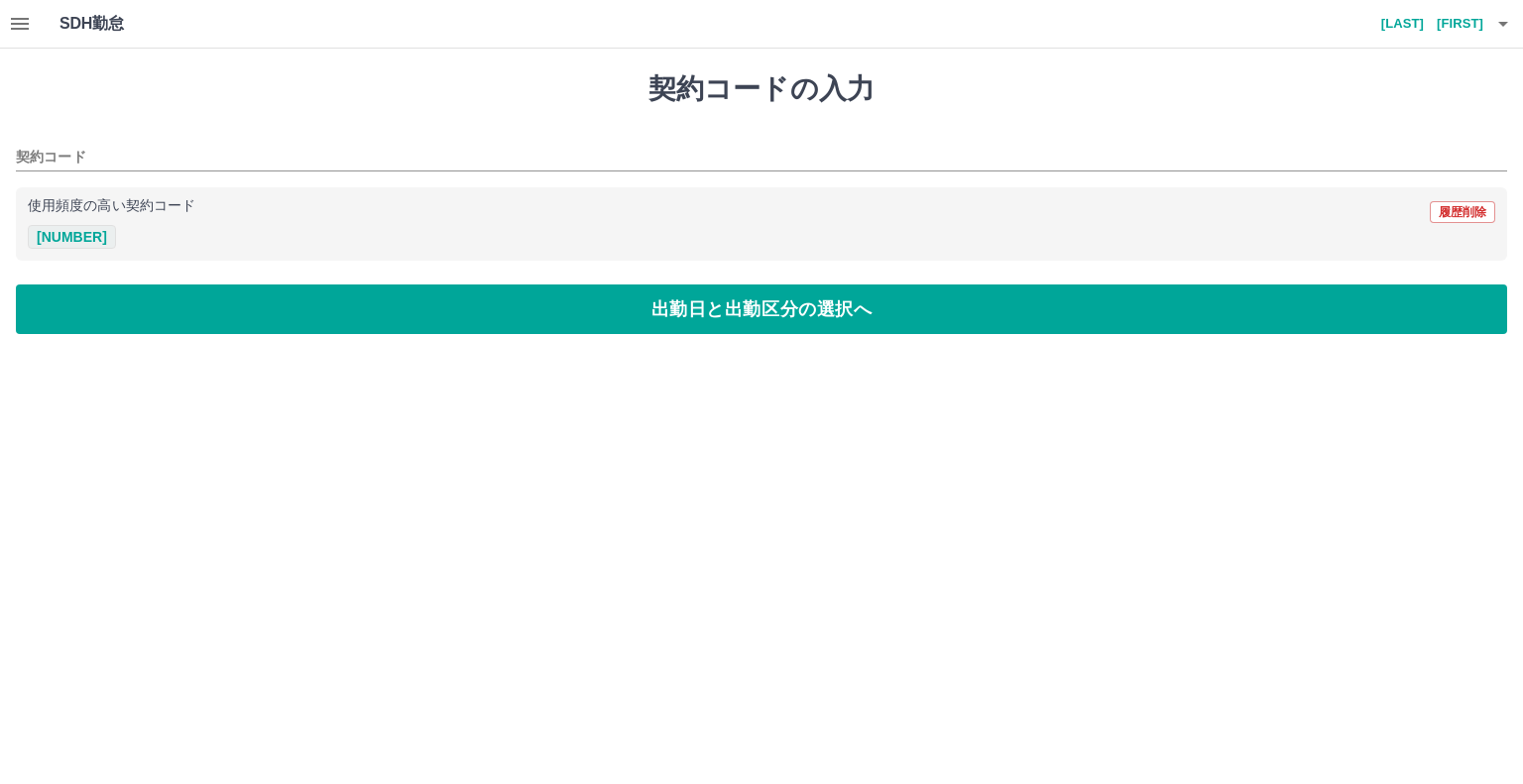 type on "********" 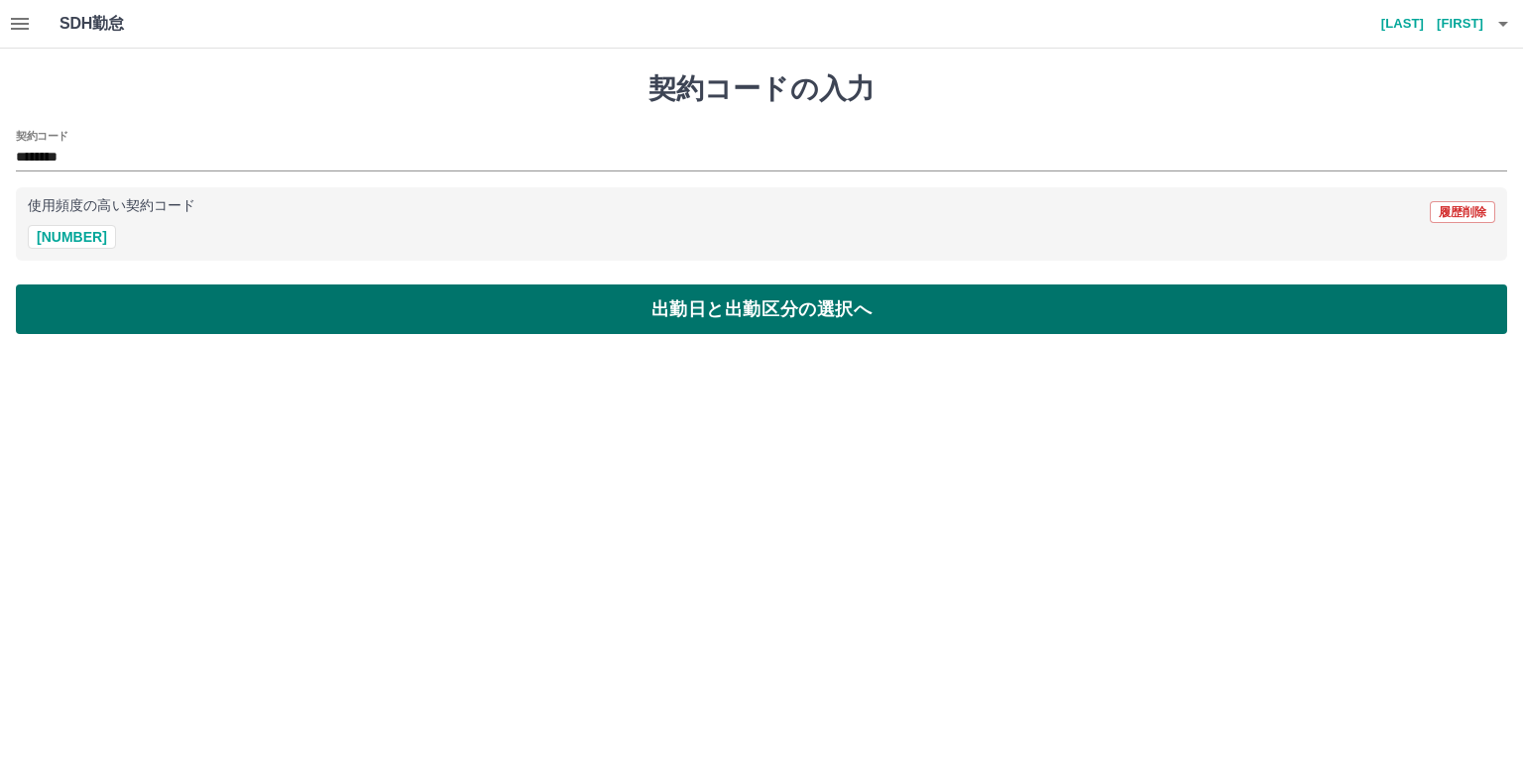 click on "出勤日と出勤区分の選択へ" at bounding box center (762, 309) 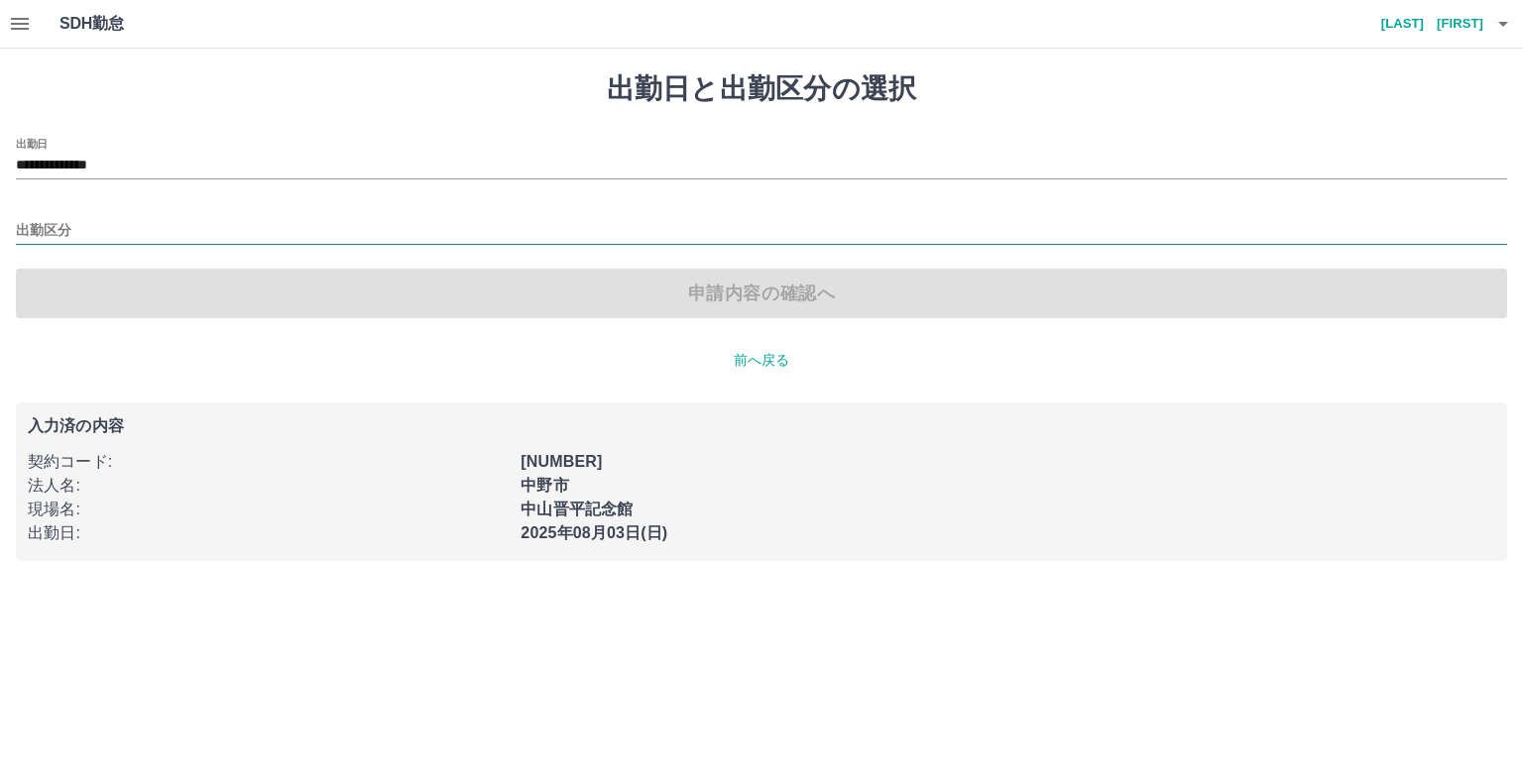 click on "出勤区分" at bounding box center (762, 231) 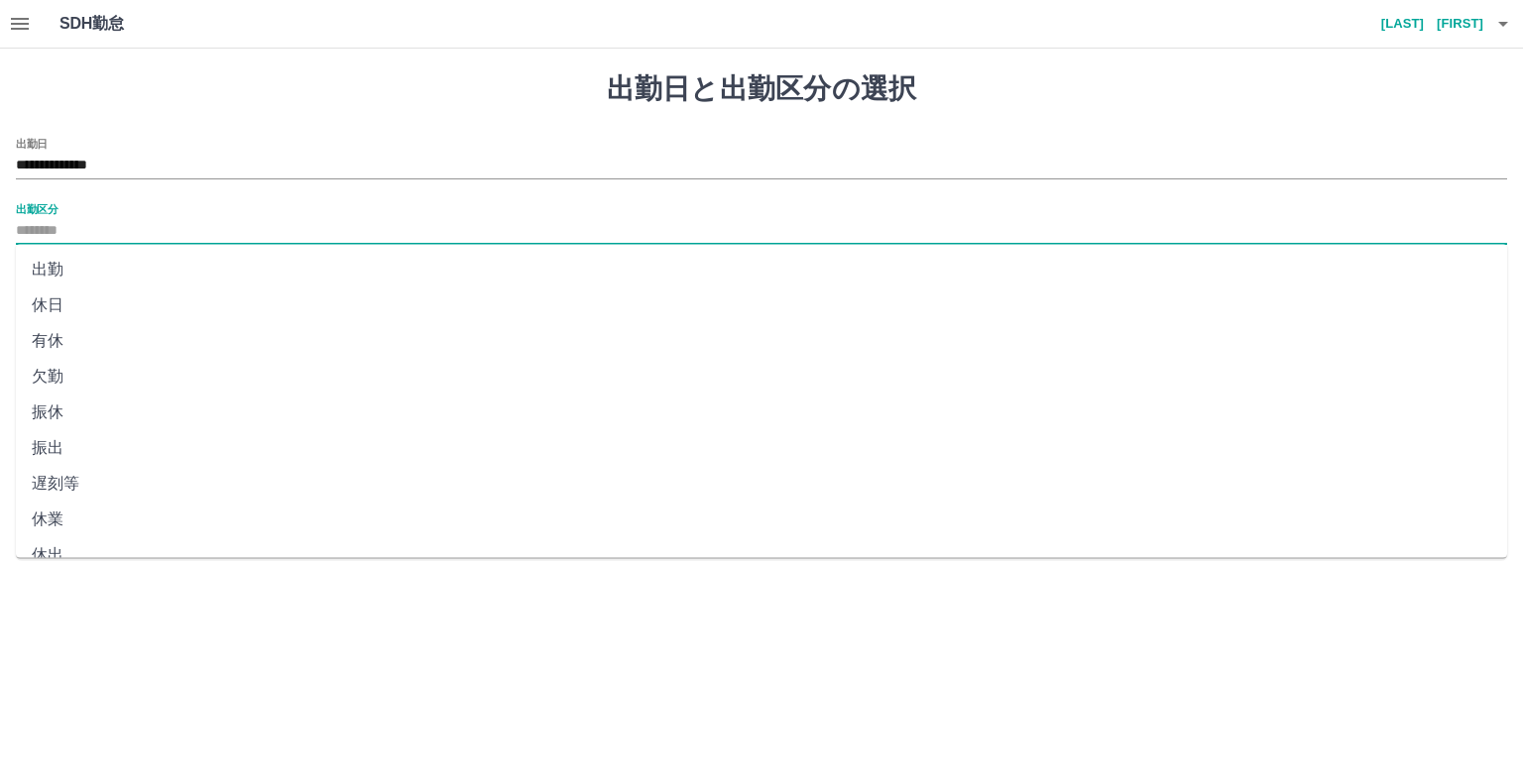 click on "出勤" at bounding box center (762, 270) 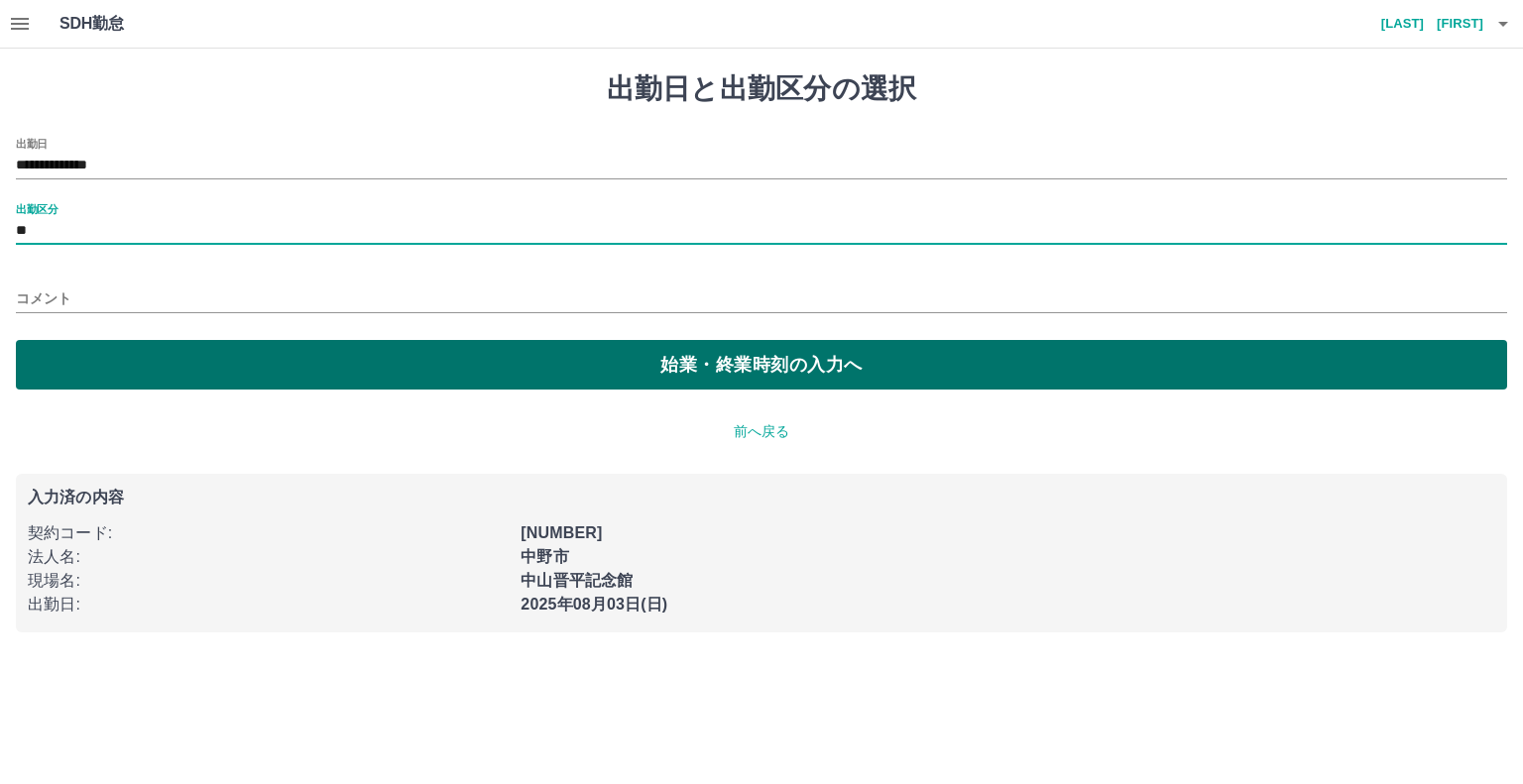 click on "始業・終業時刻の入力へ" at bounding box center [762, 365] 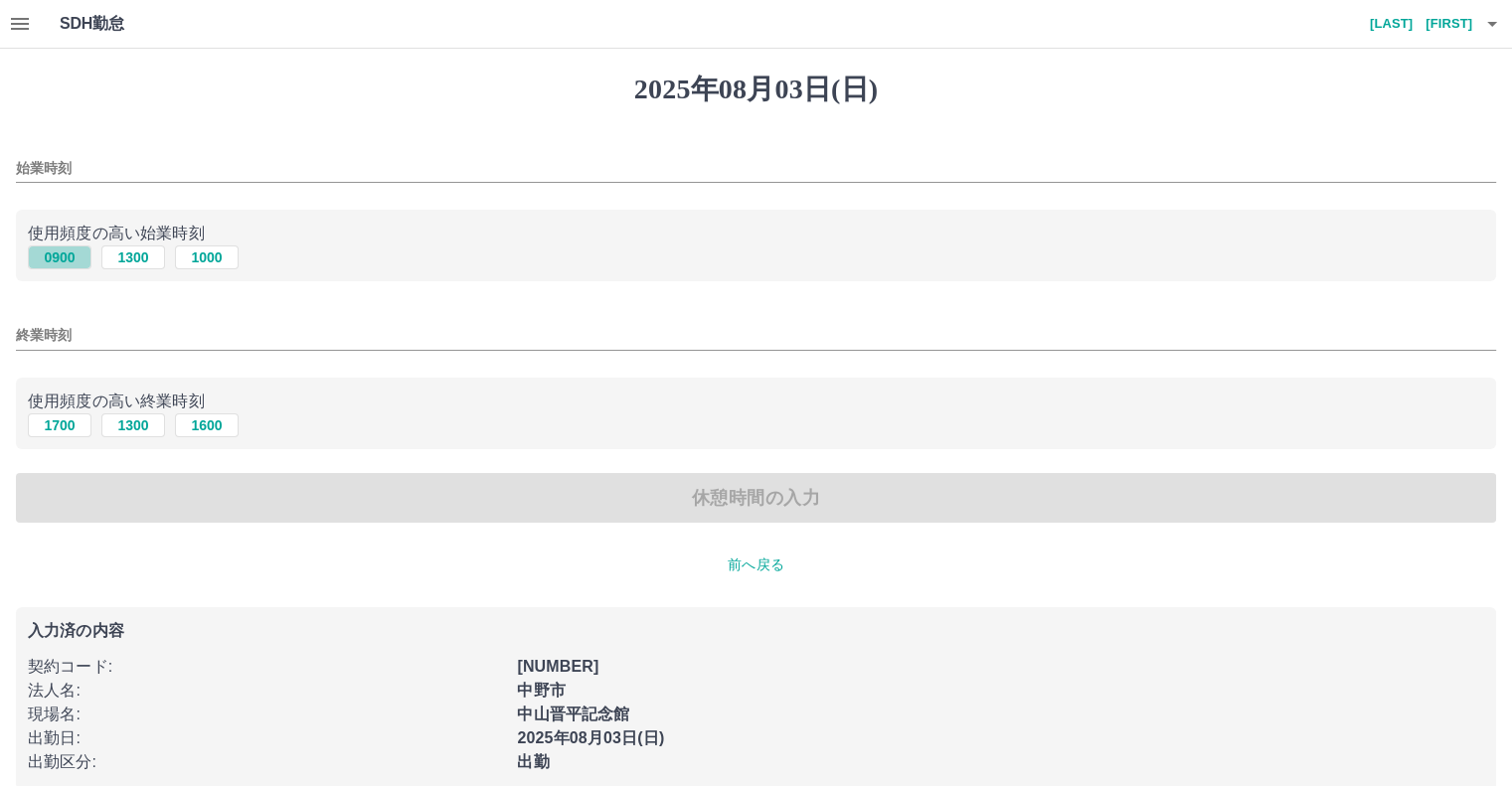 click on "0900" at bounding box center (60, 257) 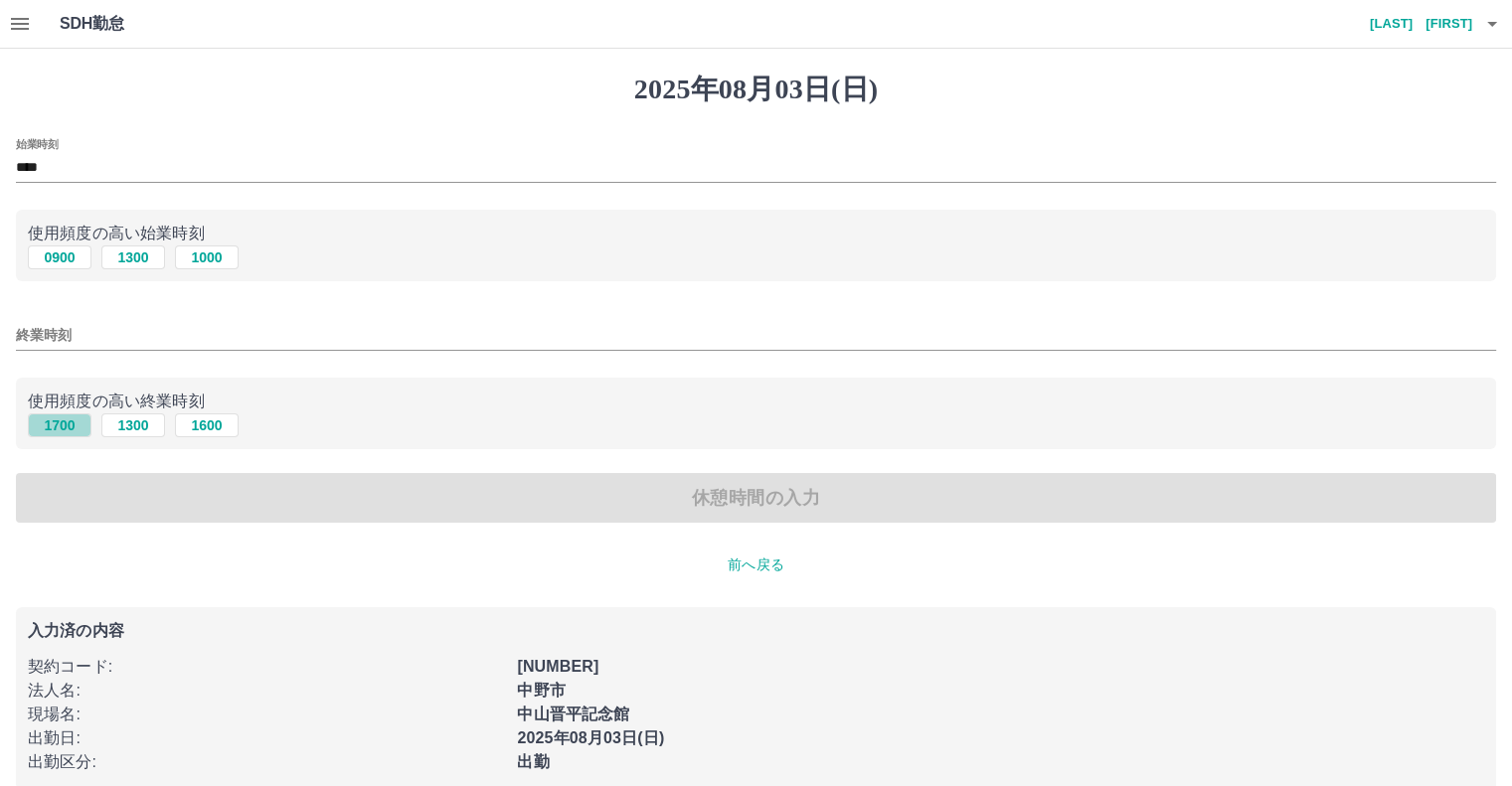 click on "1700" at bounding box center [60, 425] 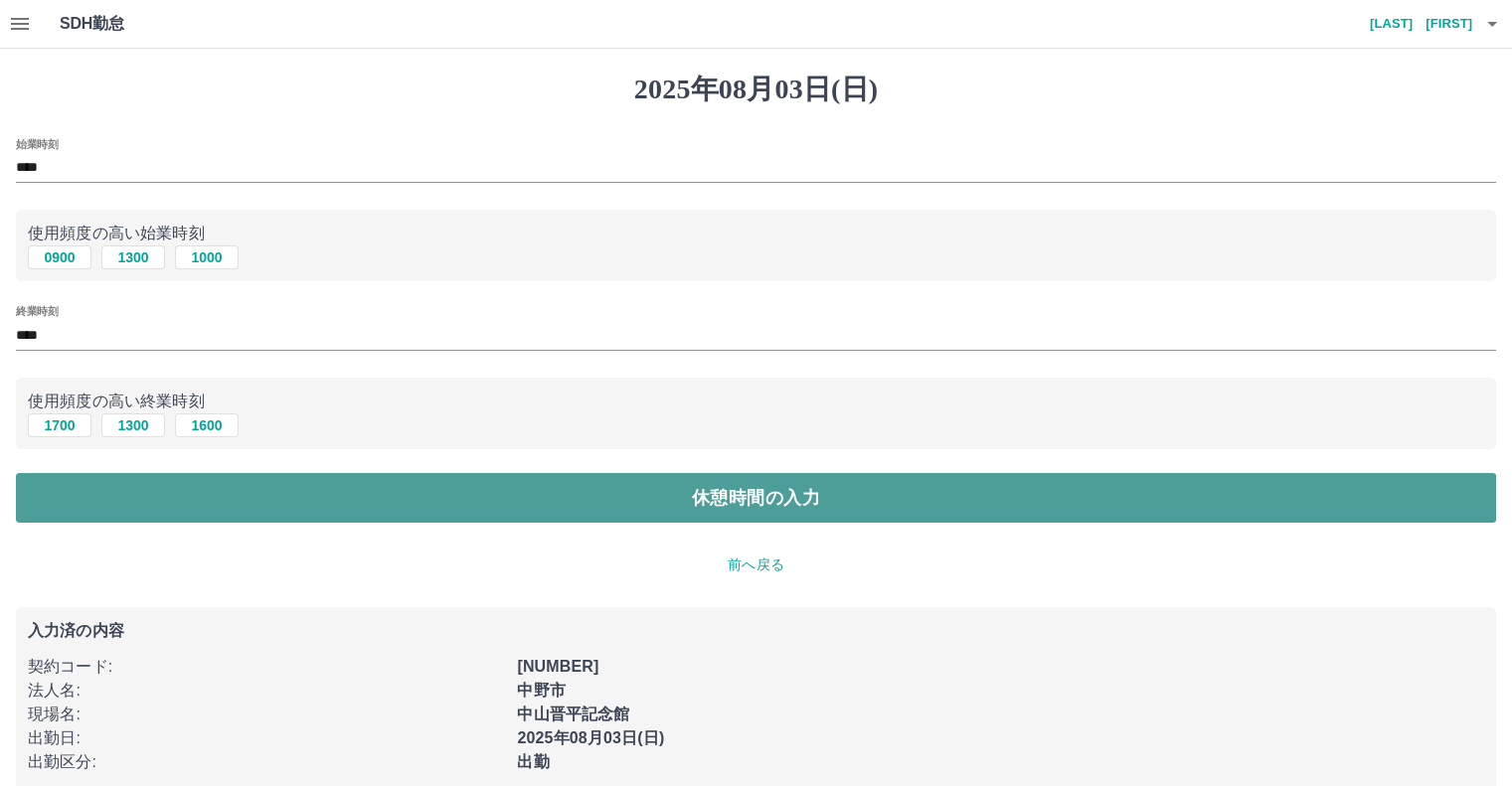 click on "休憩時間の入力" at bounding box center (756, 498) 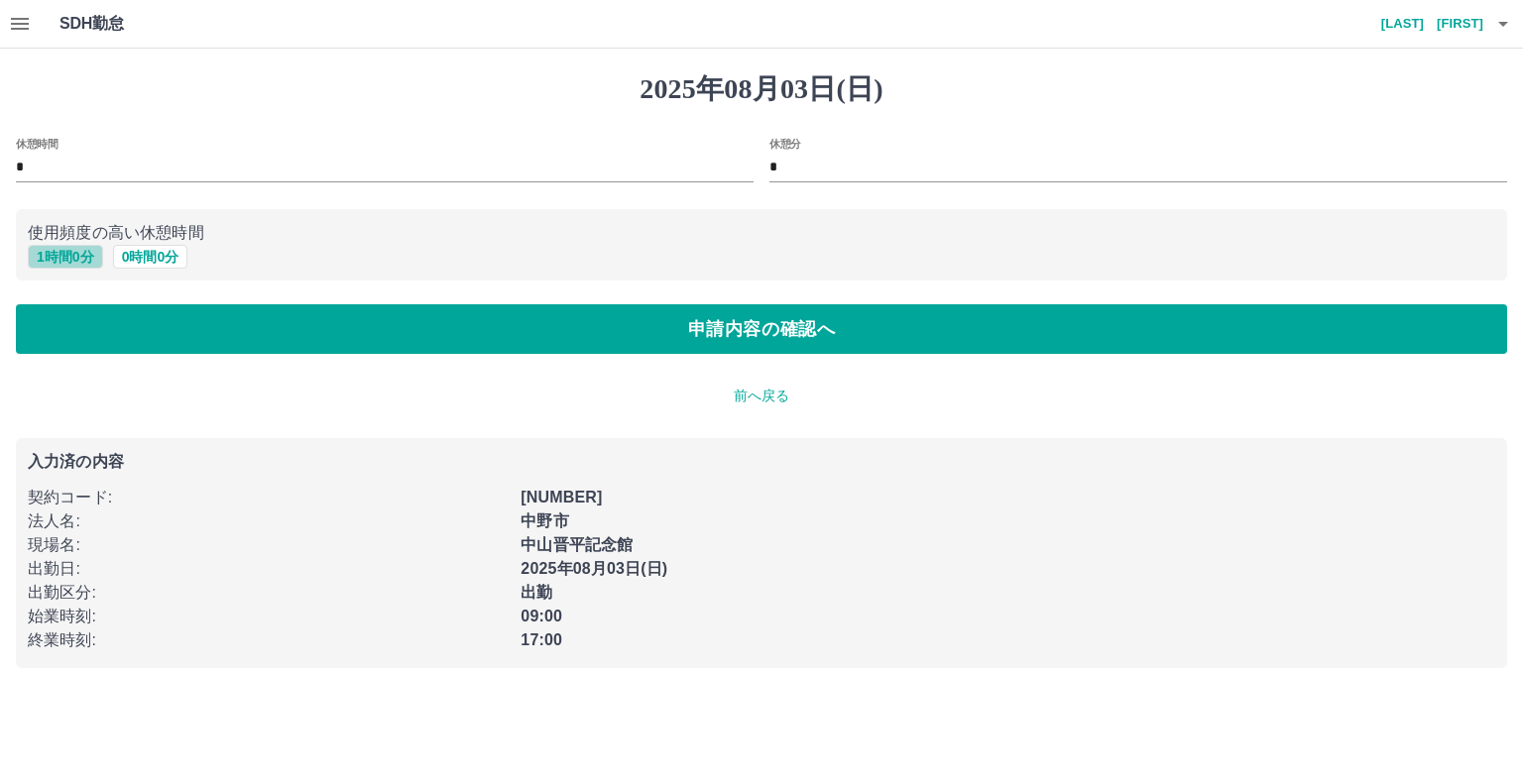 click on "1 時間 0 分" at bounding box center (65, 257) 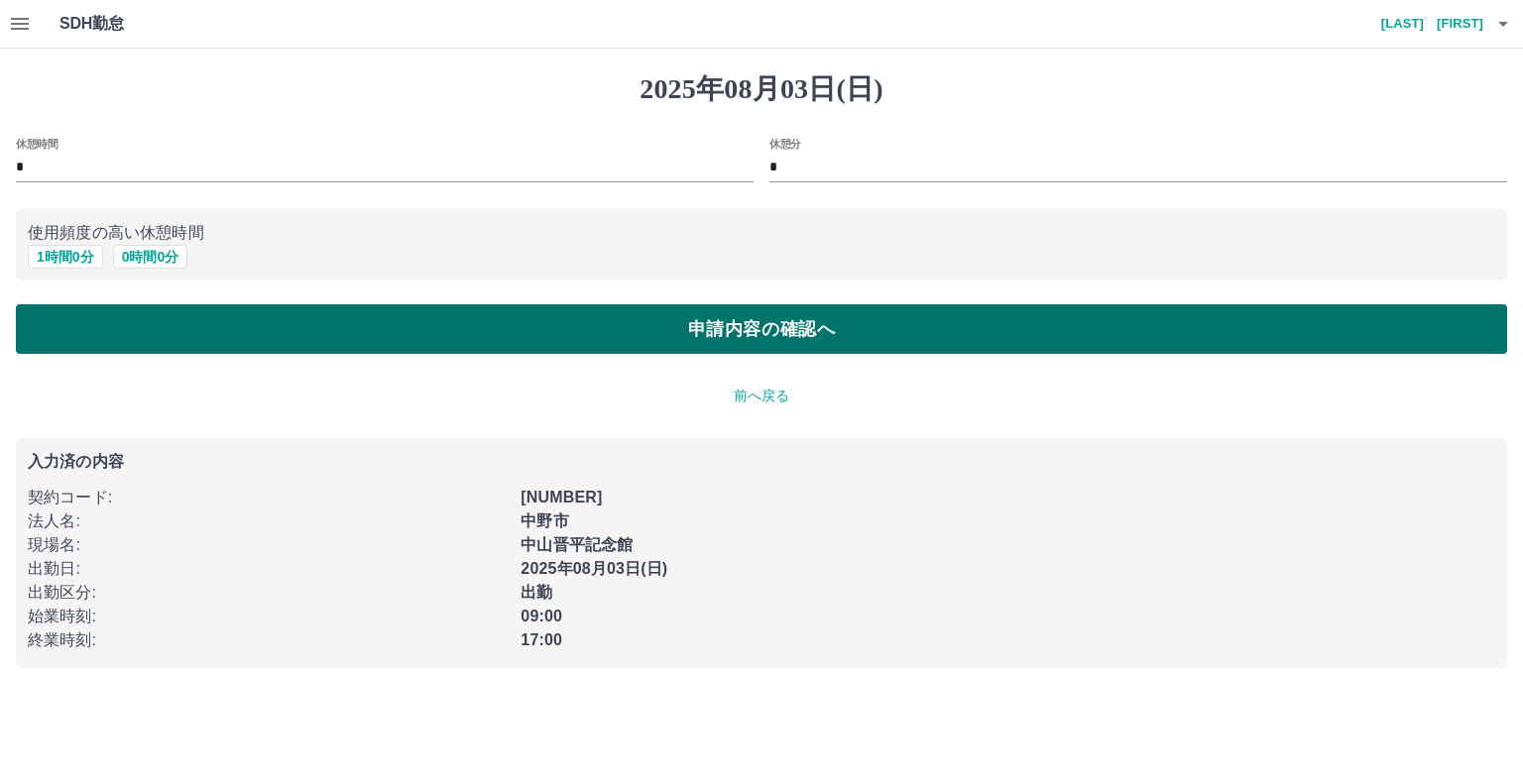 click on "申請内容の確認へ" at bounding box center (762, 329) 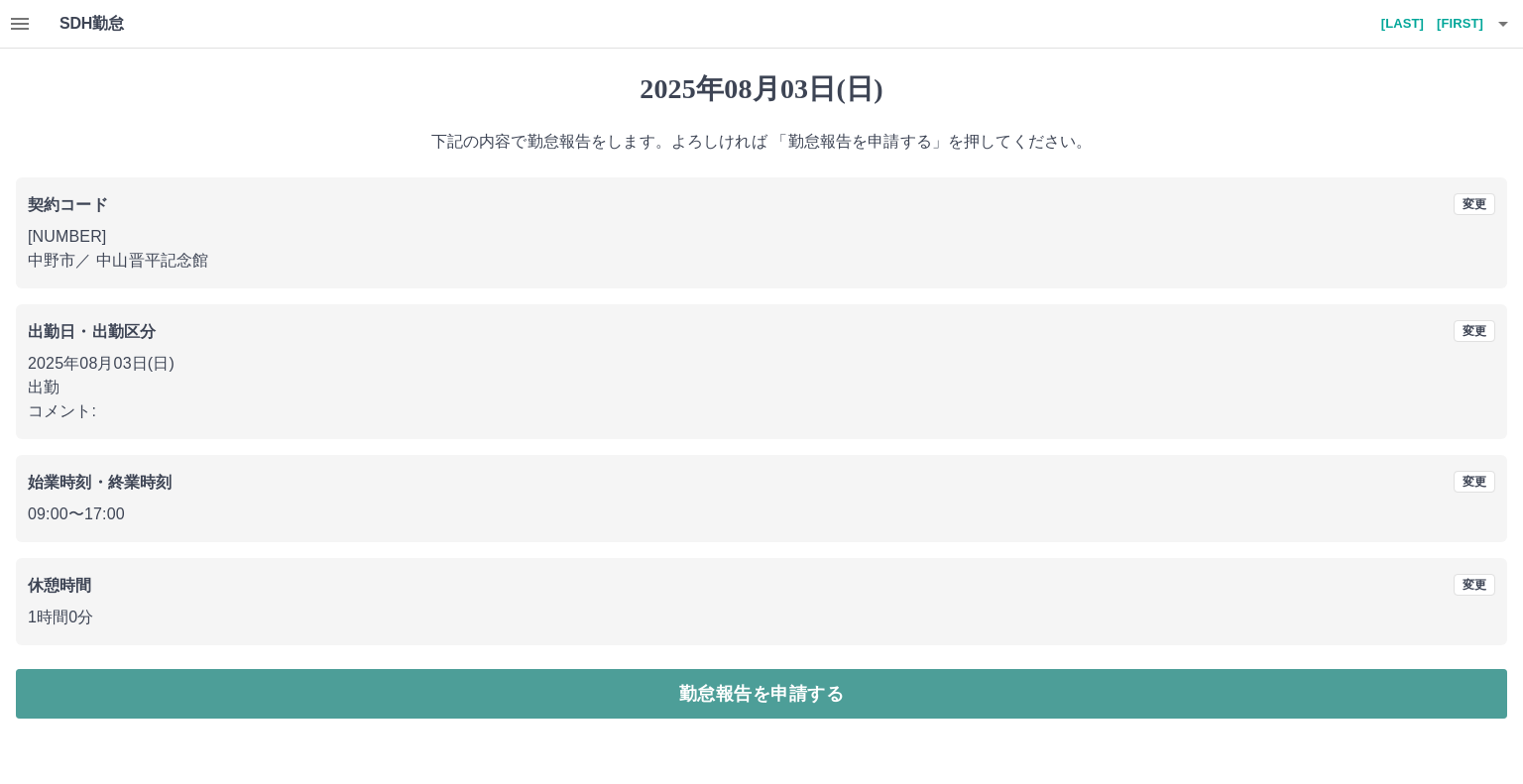 click on "勤怠報告を申請する" at bounding box center (762, 694) 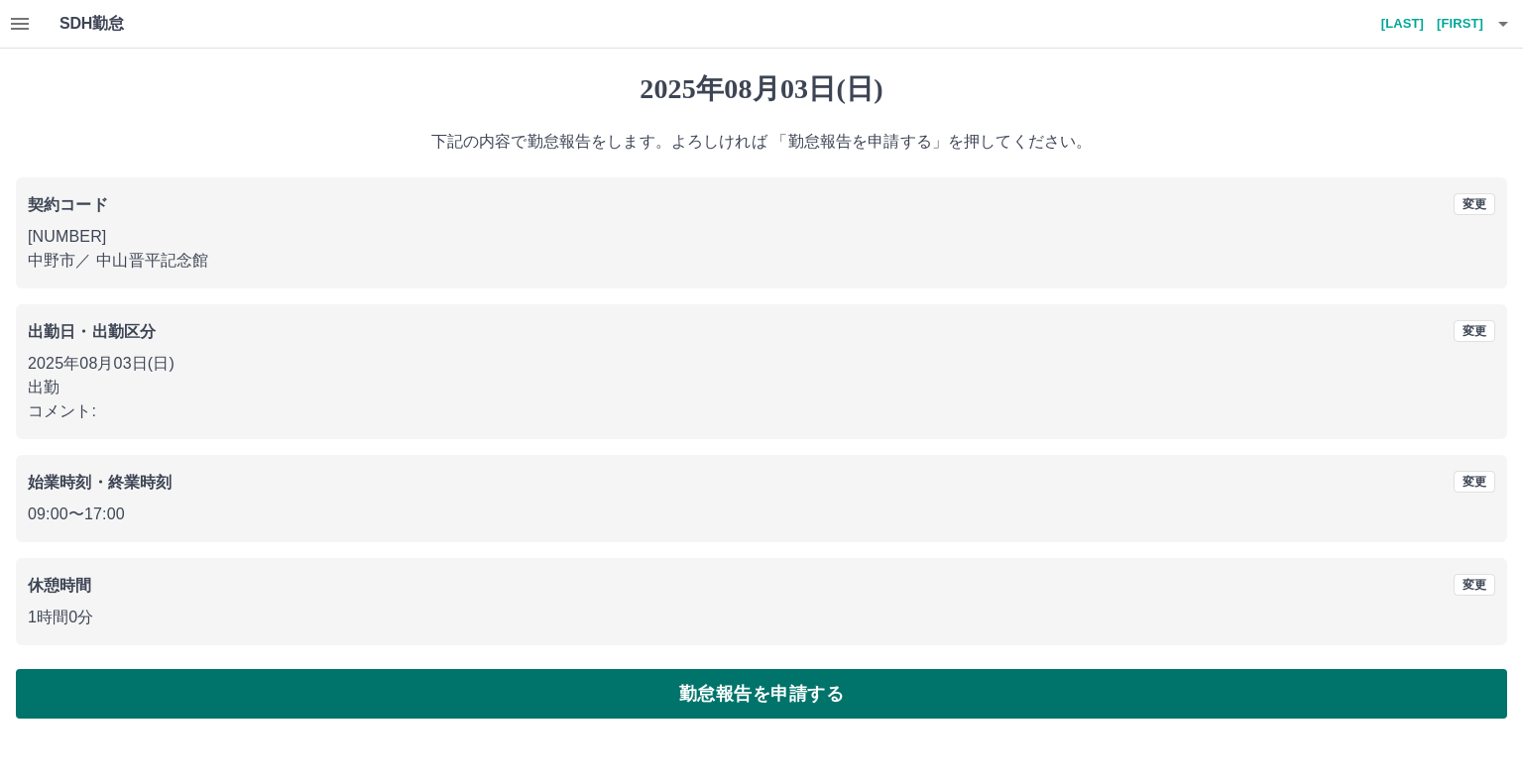 click on "勤怠報告を申請する" at bounding box center [762, 694] 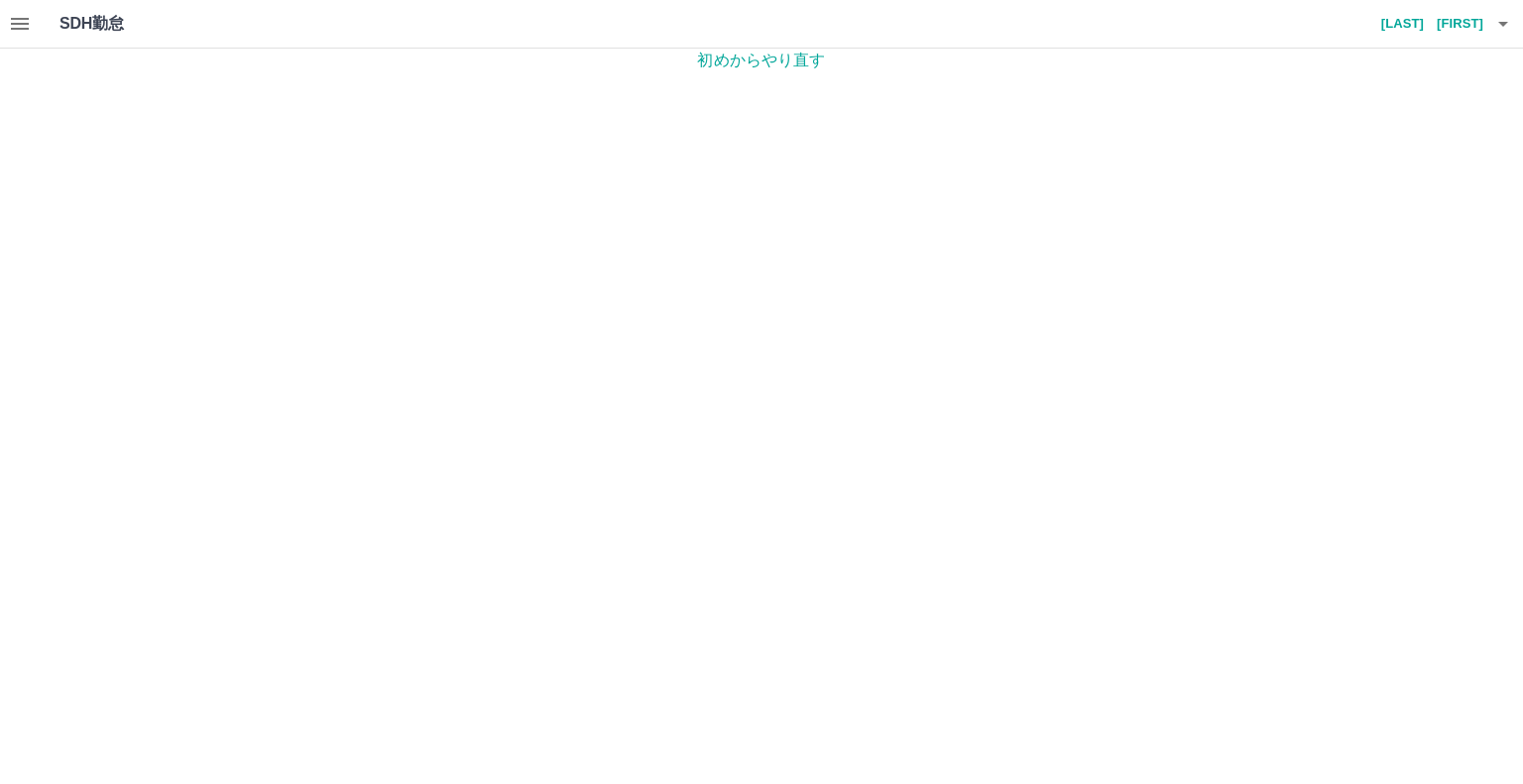 click on "初めからやり直す" at bounding box center [762, 60] 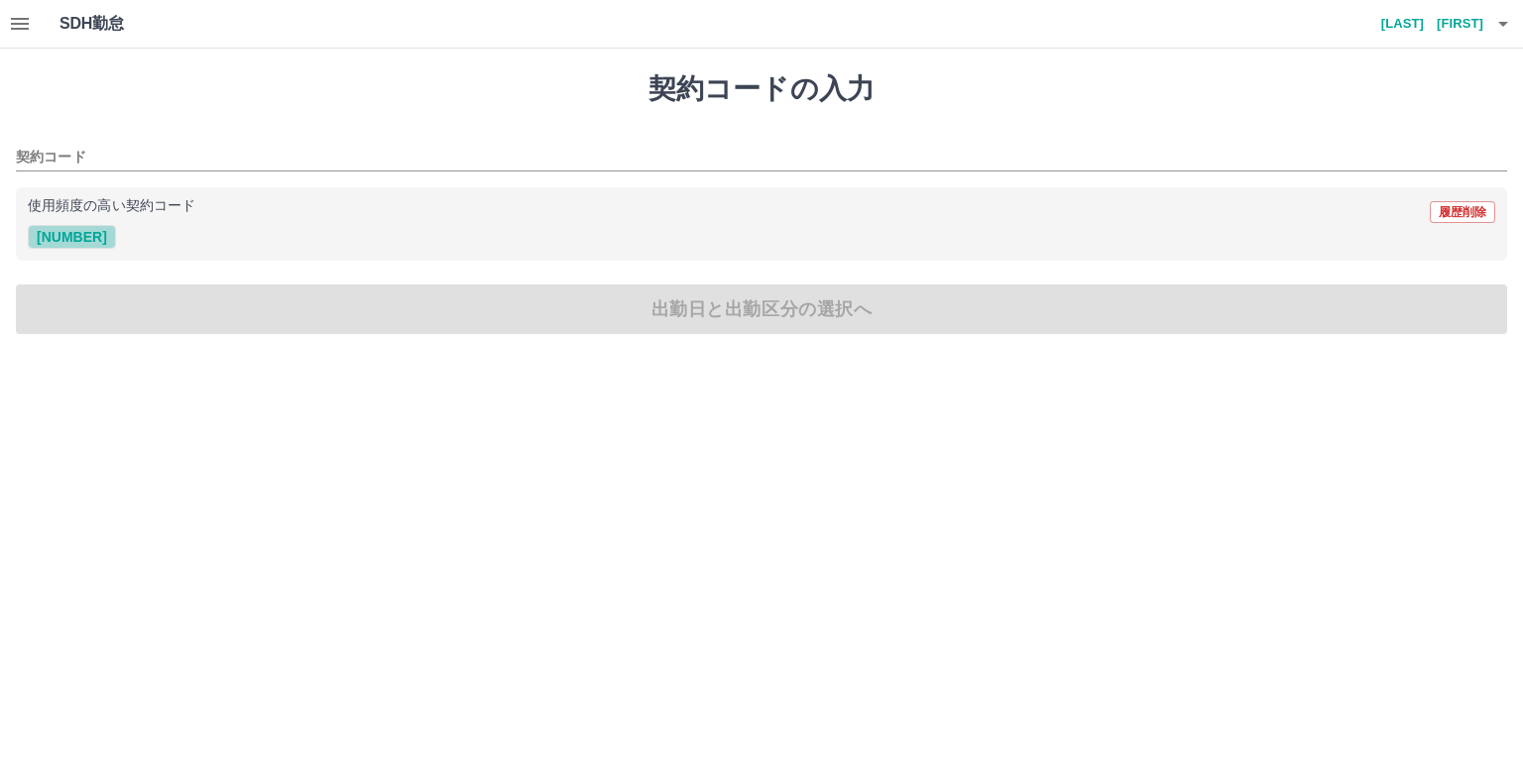 click on "43815001" at bounding box center [71, 237] 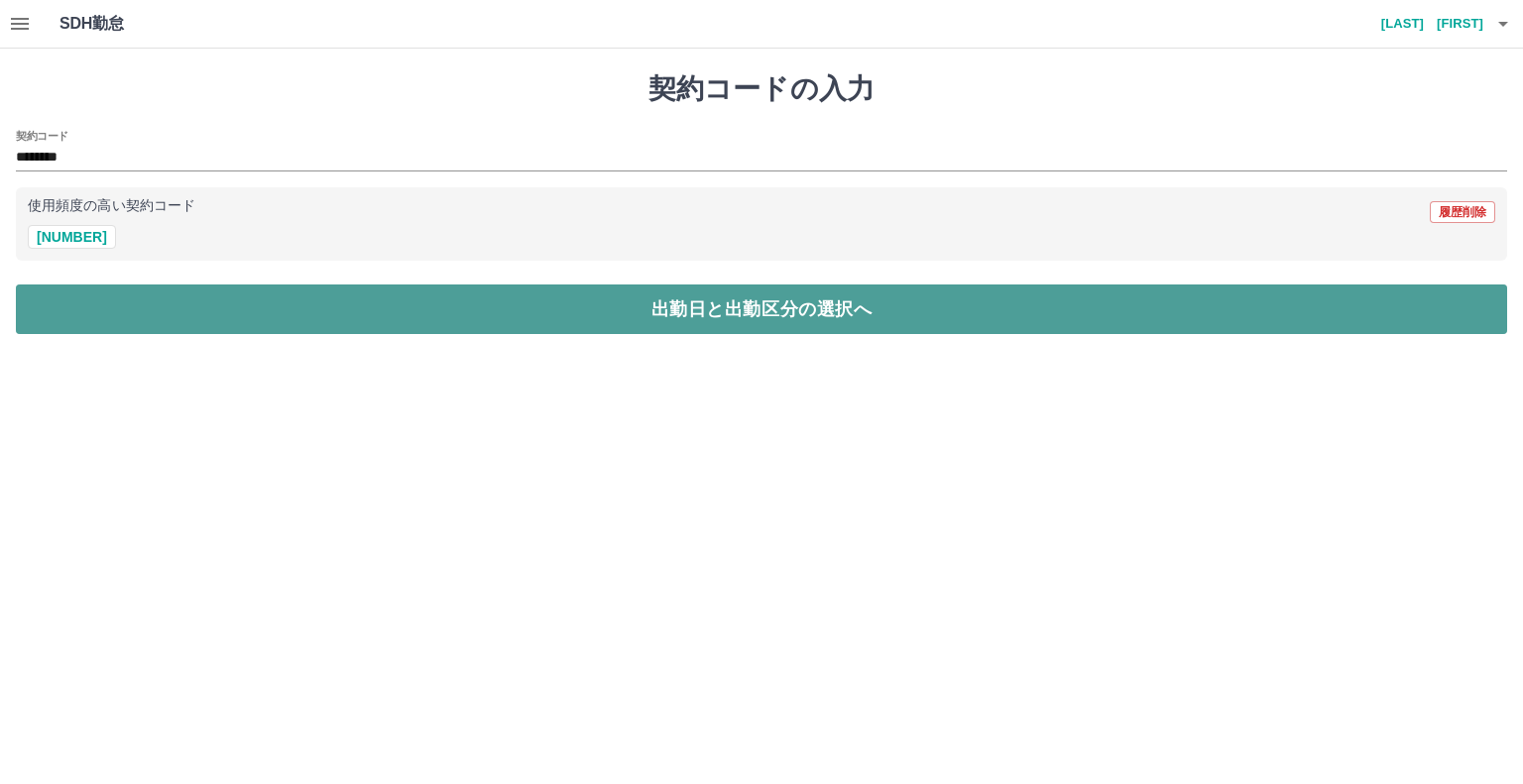click on "出勤日と出勤区分の選択へ" at bounding box center [762, 309] 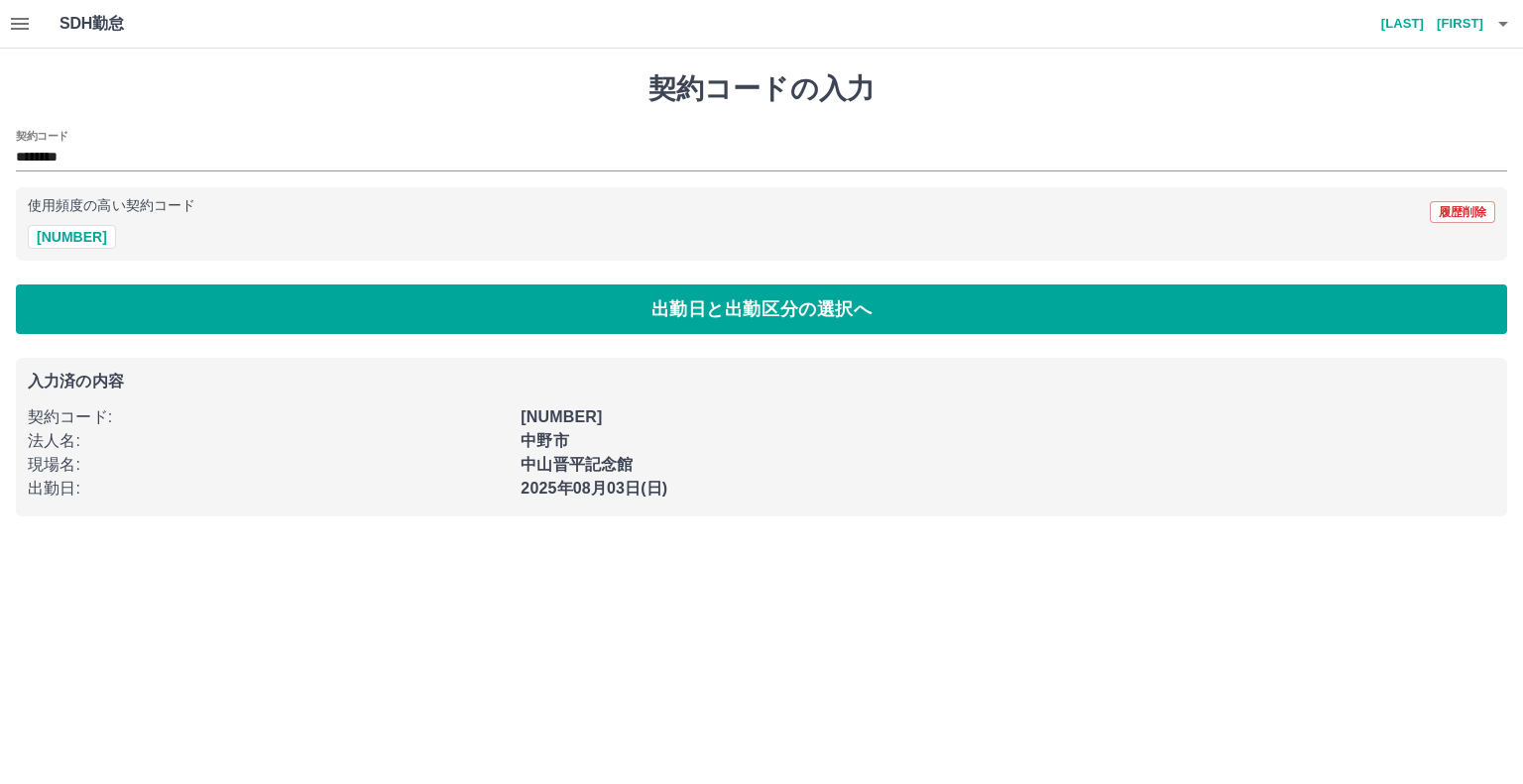 click 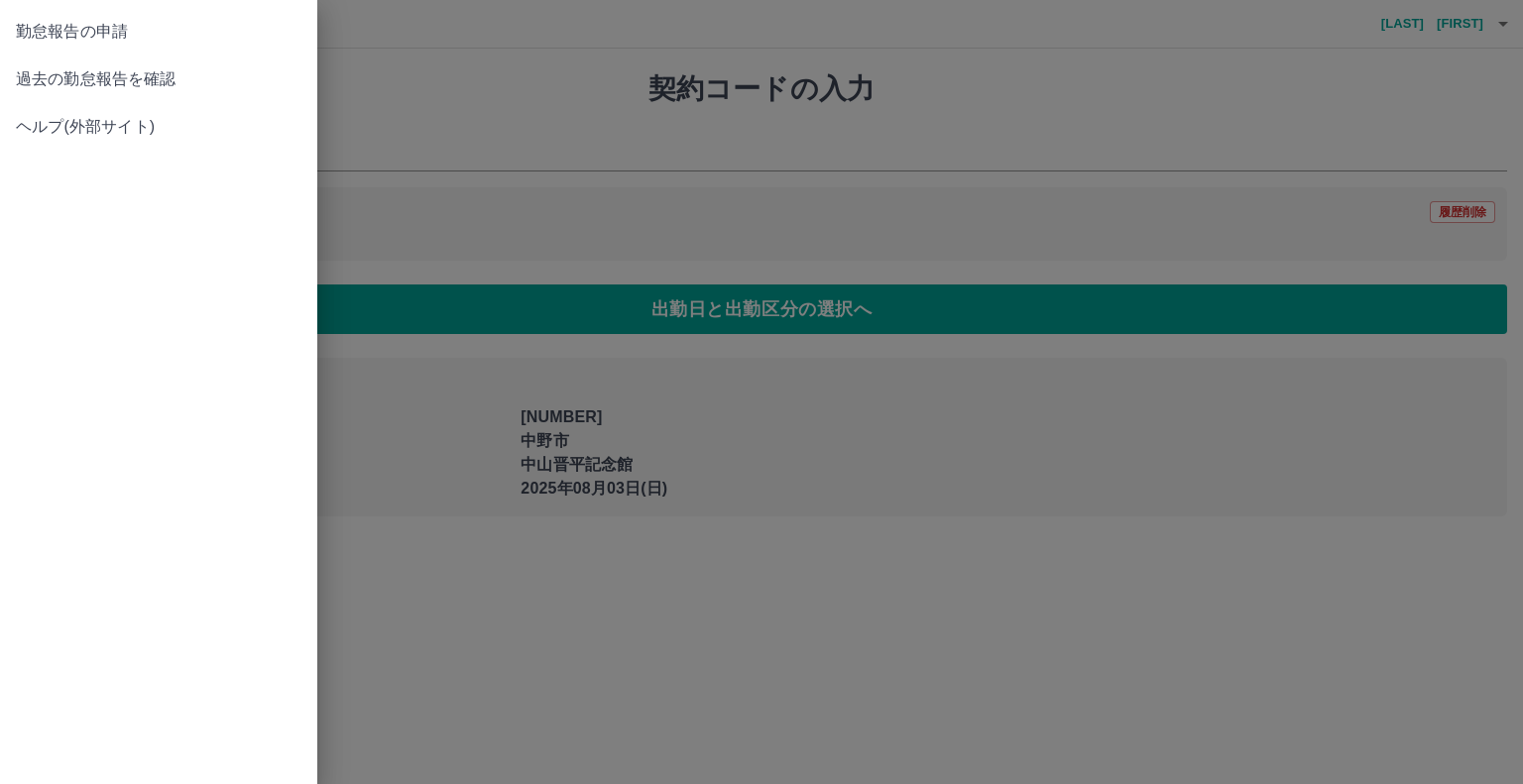 click on "過去の勤怠報告を確認" at bounding box center [159, 79] 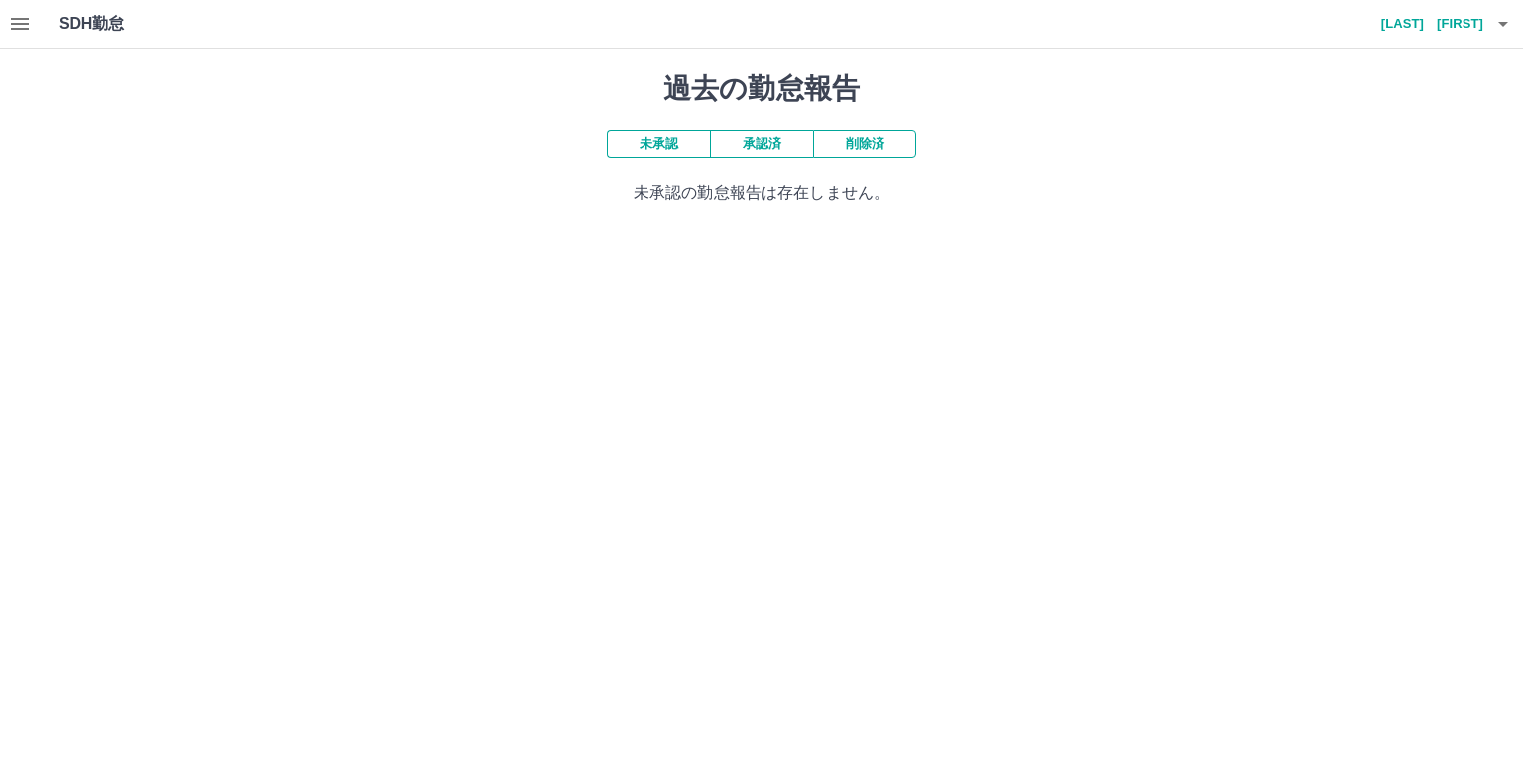 click on "未承認" at bounding box center [658, 144] 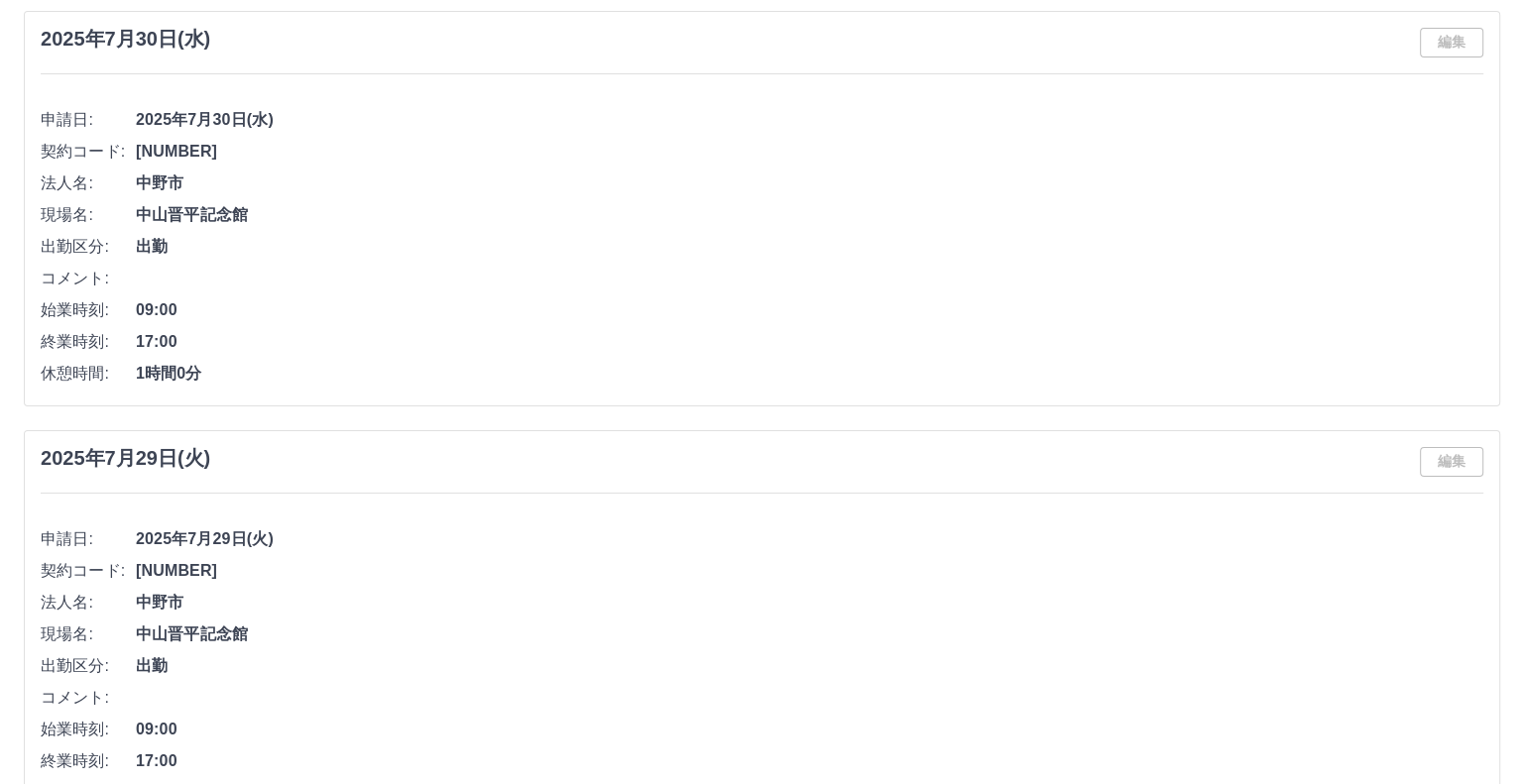 scroll, scrollTop: 0, scrollLeft: 0, axis: both 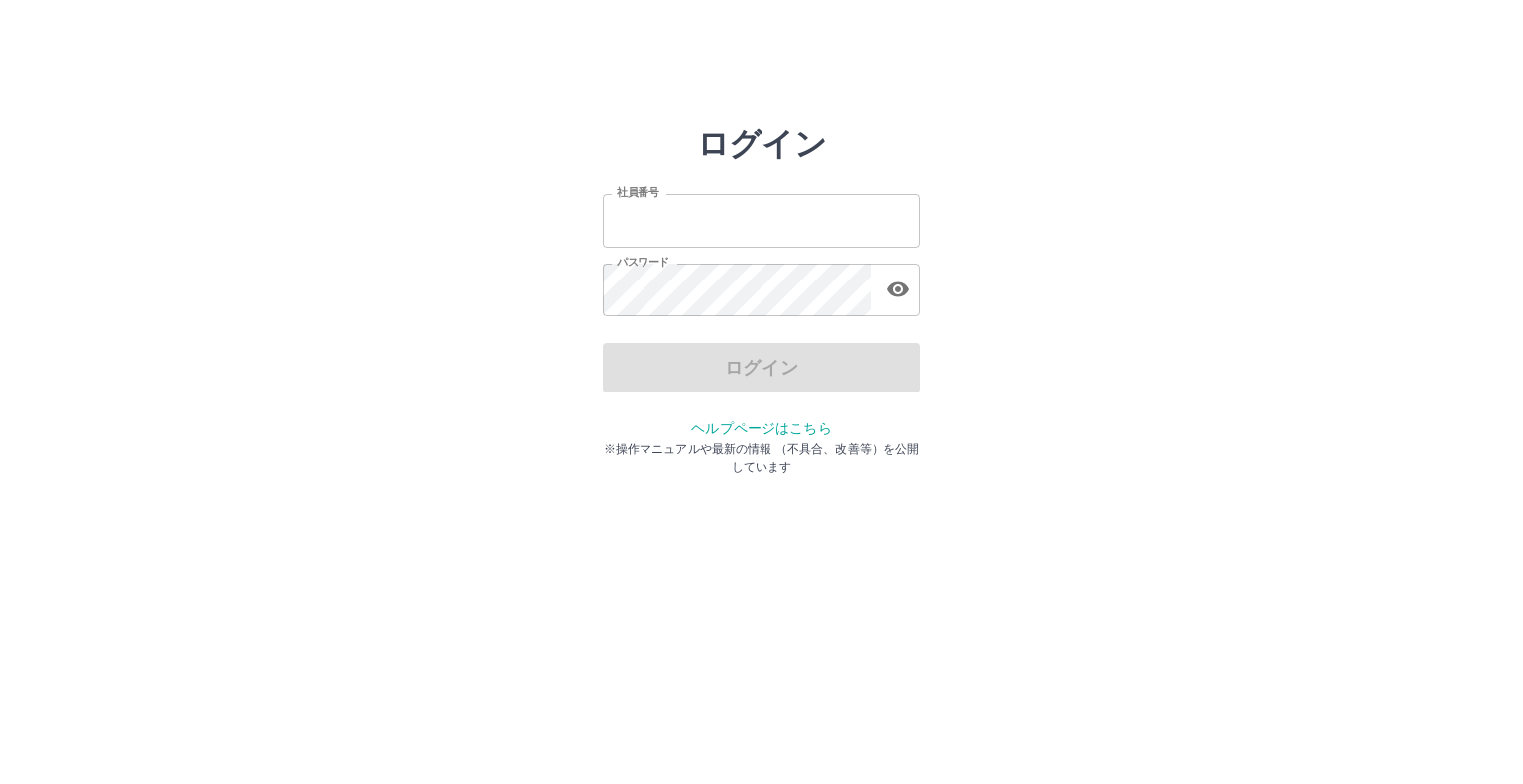 type on "*******" 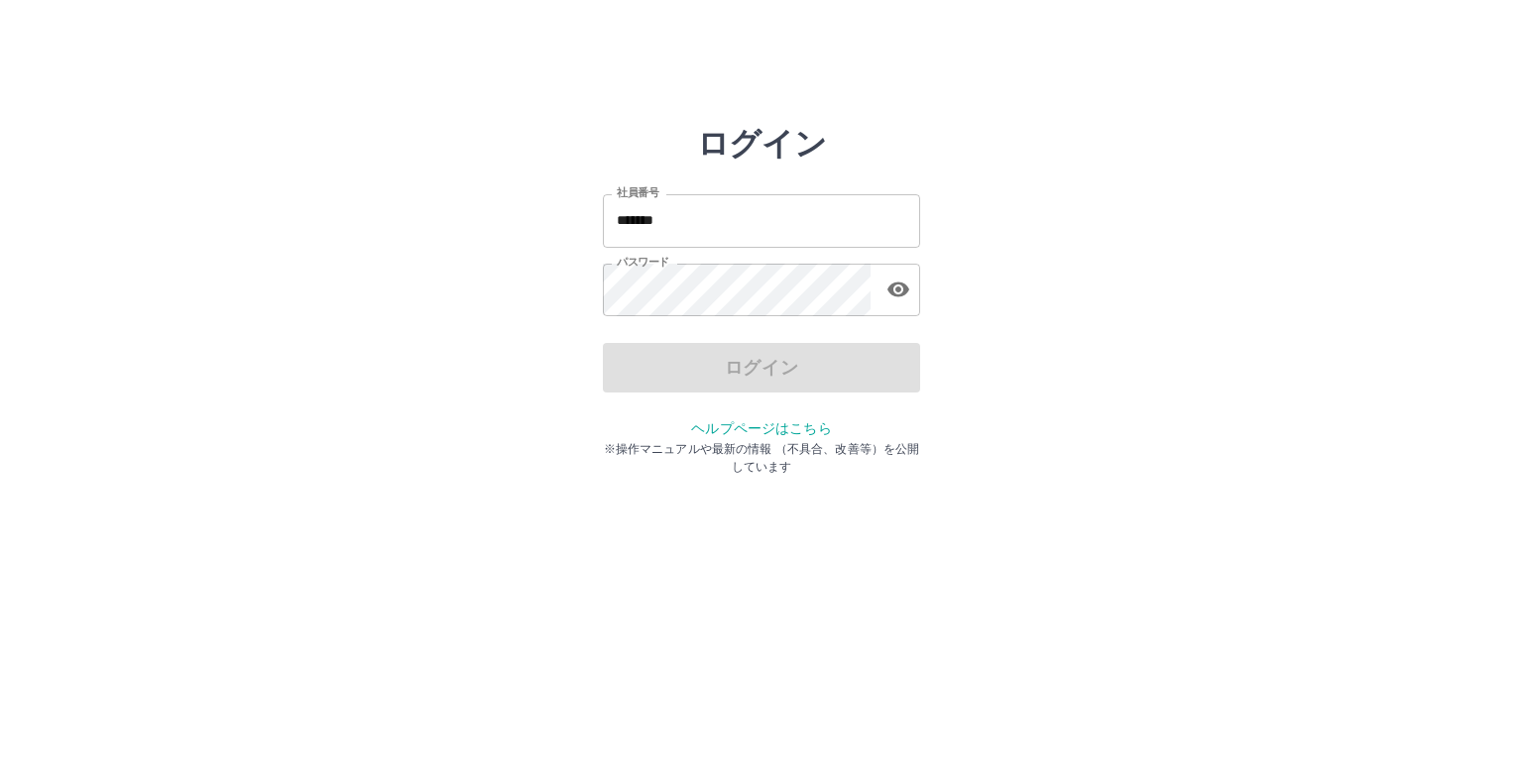 click on "ログイン" at bounding box center (762, 368) 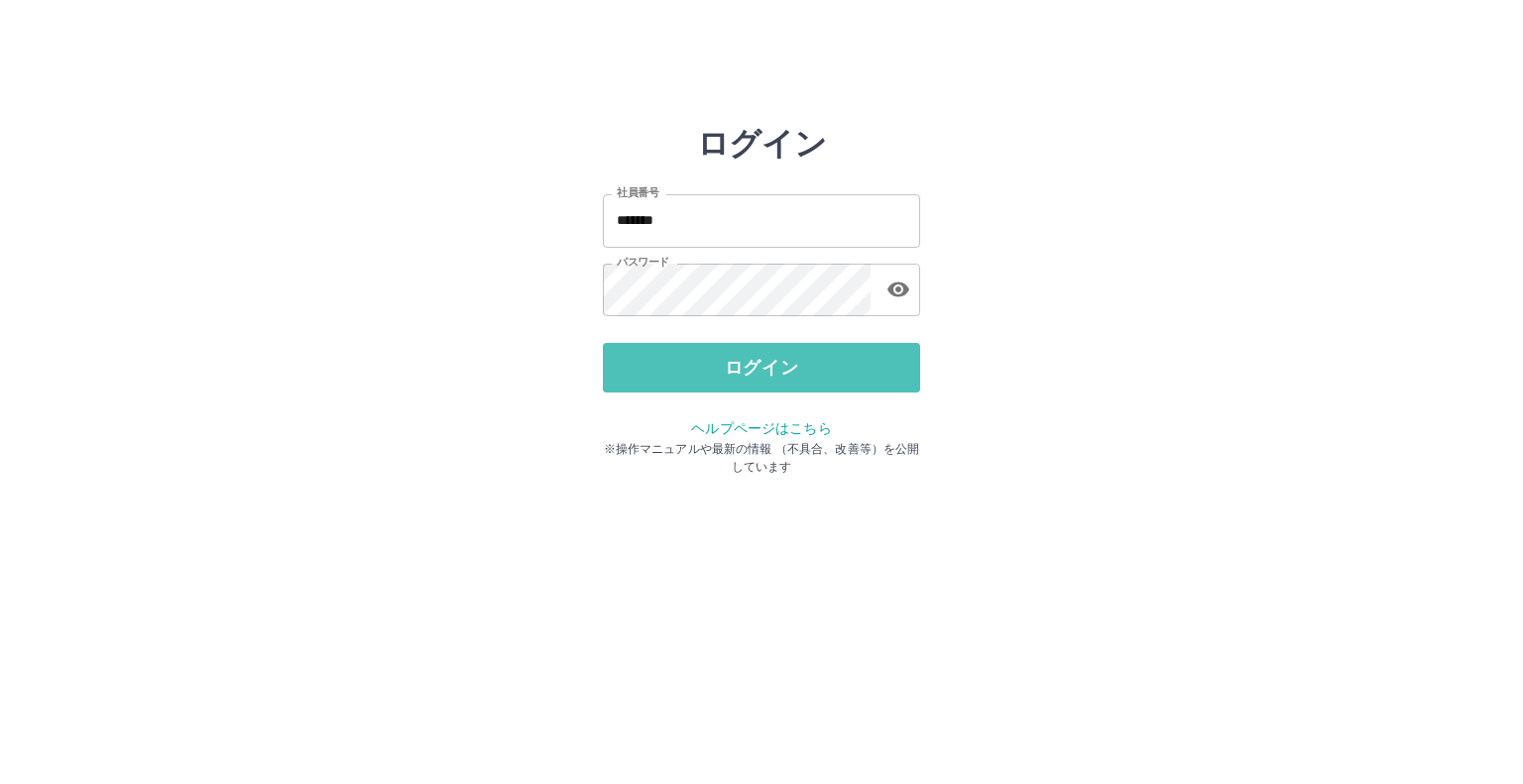 click on "ログイン" at bounding box center [762, 368] 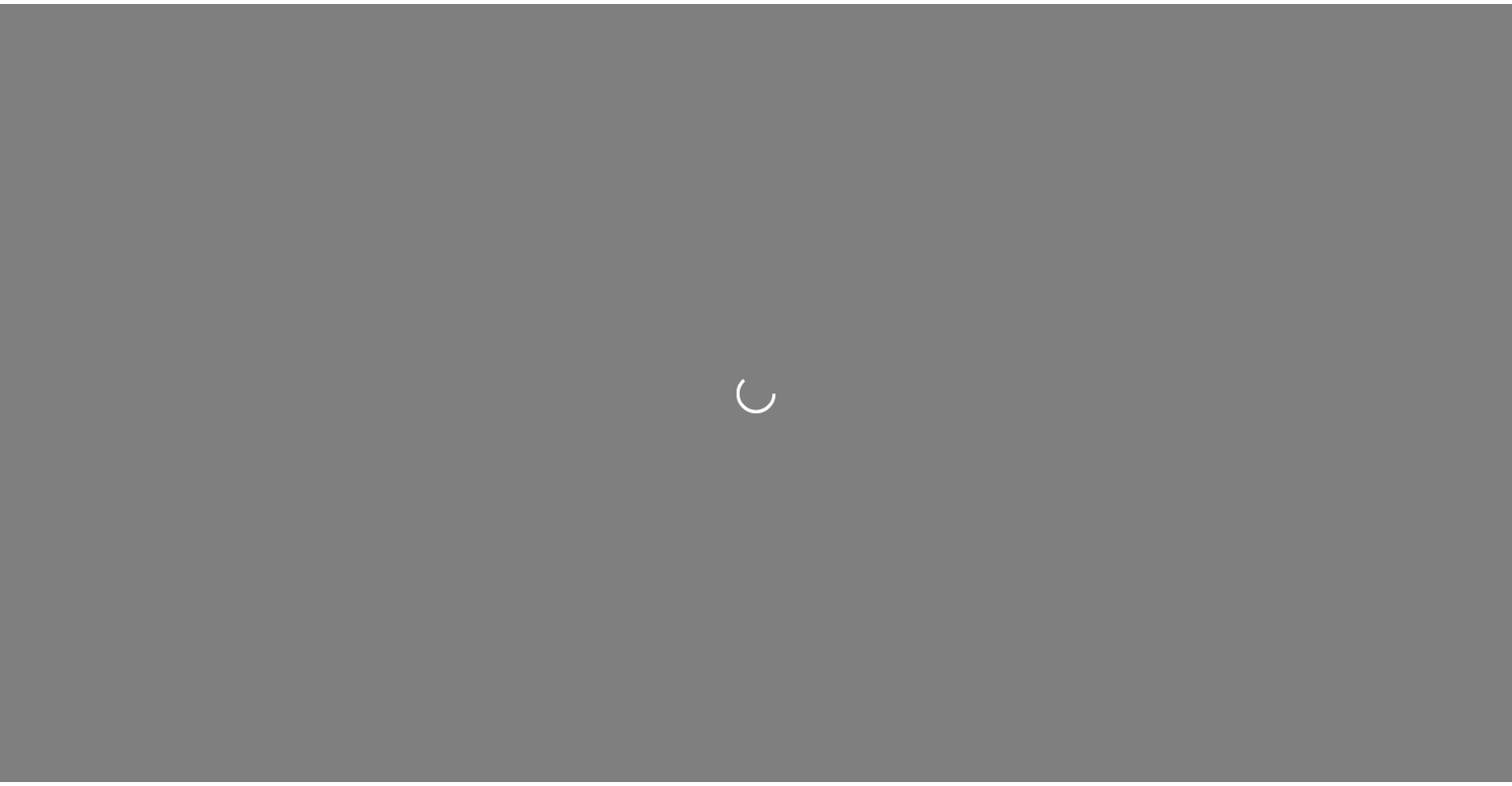 scroll, scrollTop: 0, scrollLeft: 0, axis: both 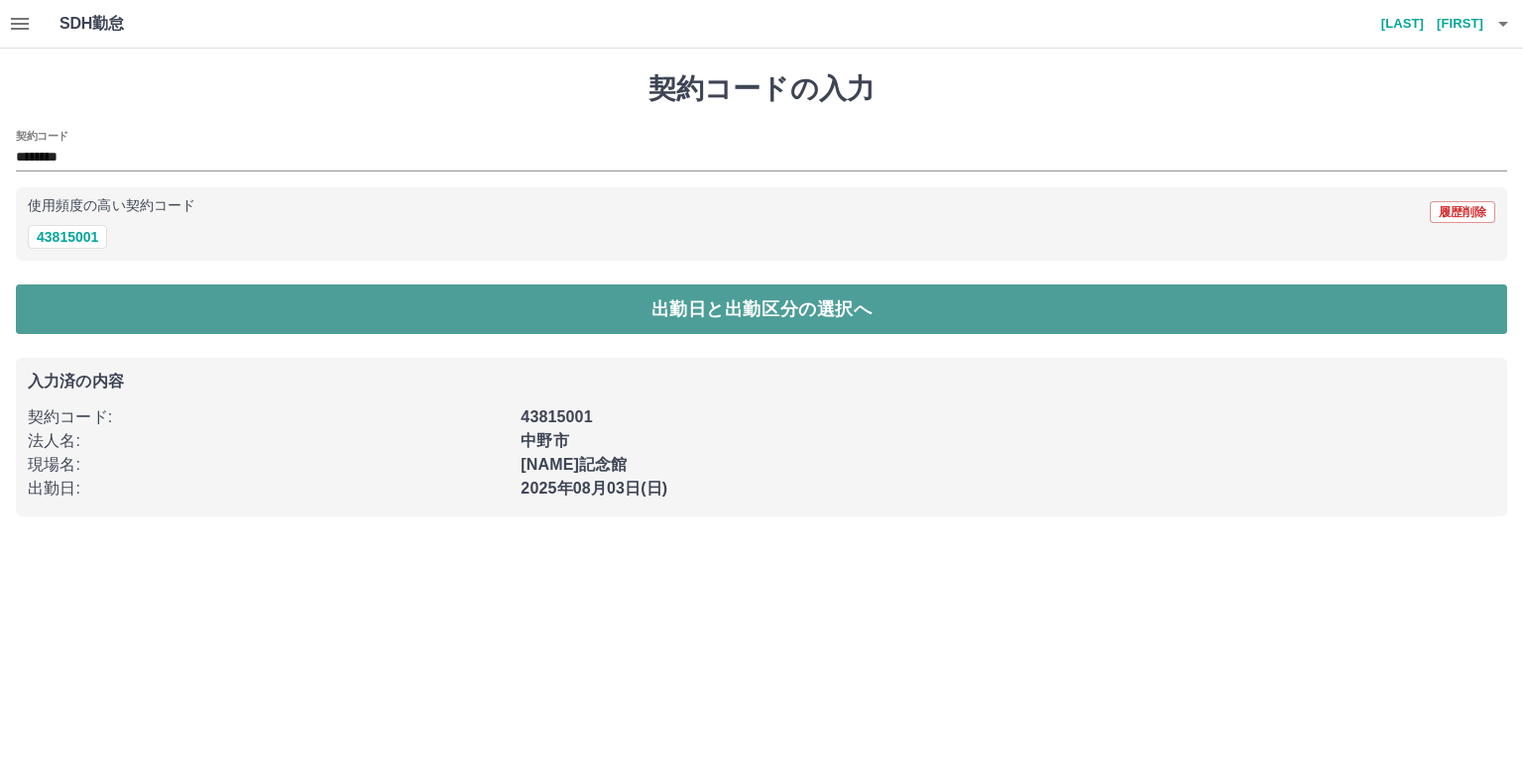 click on "出勤日と出勤区分の選択へ" at bounding box center [762, 309] 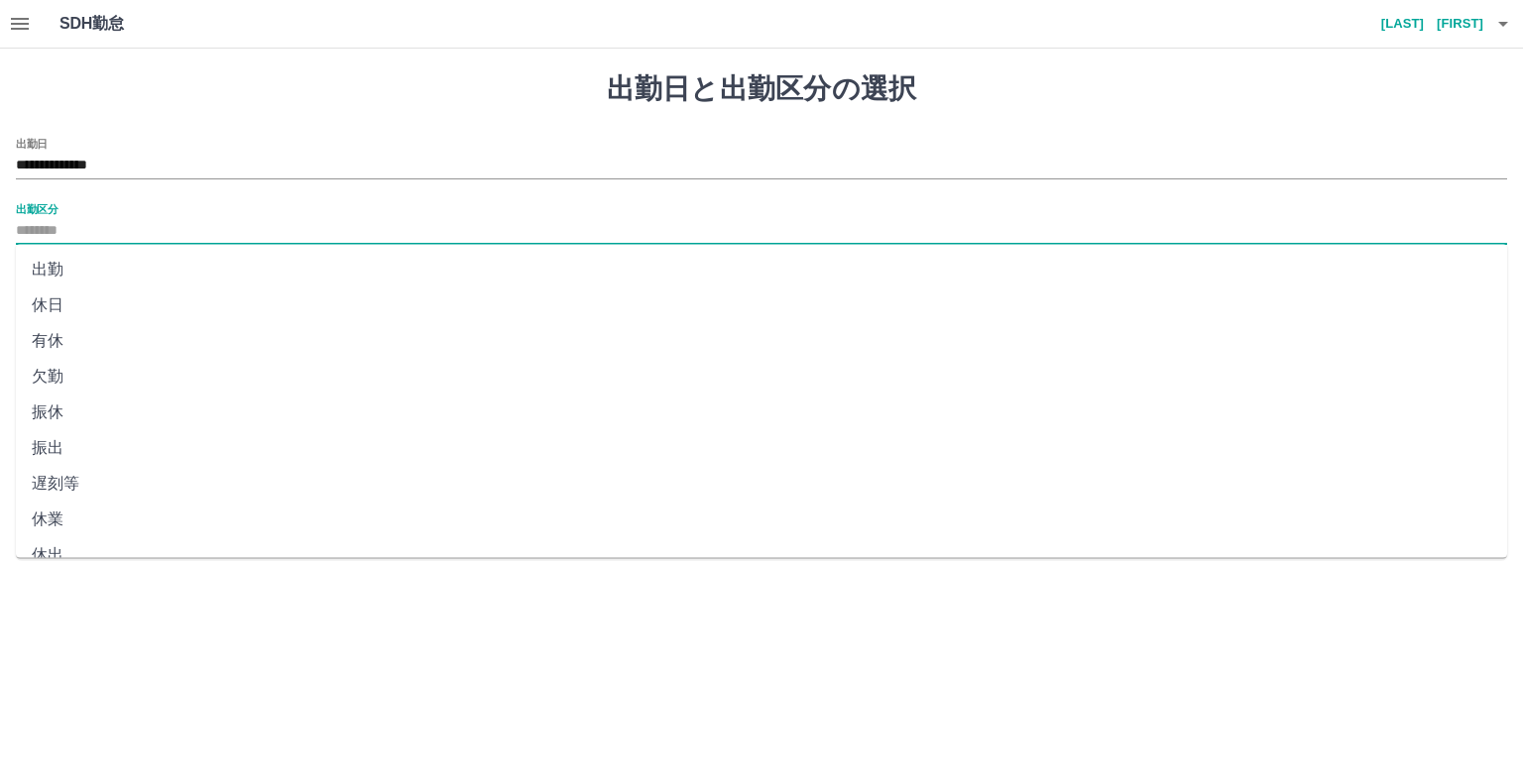 click on "出勤区分" at bounding box center (762, 231) 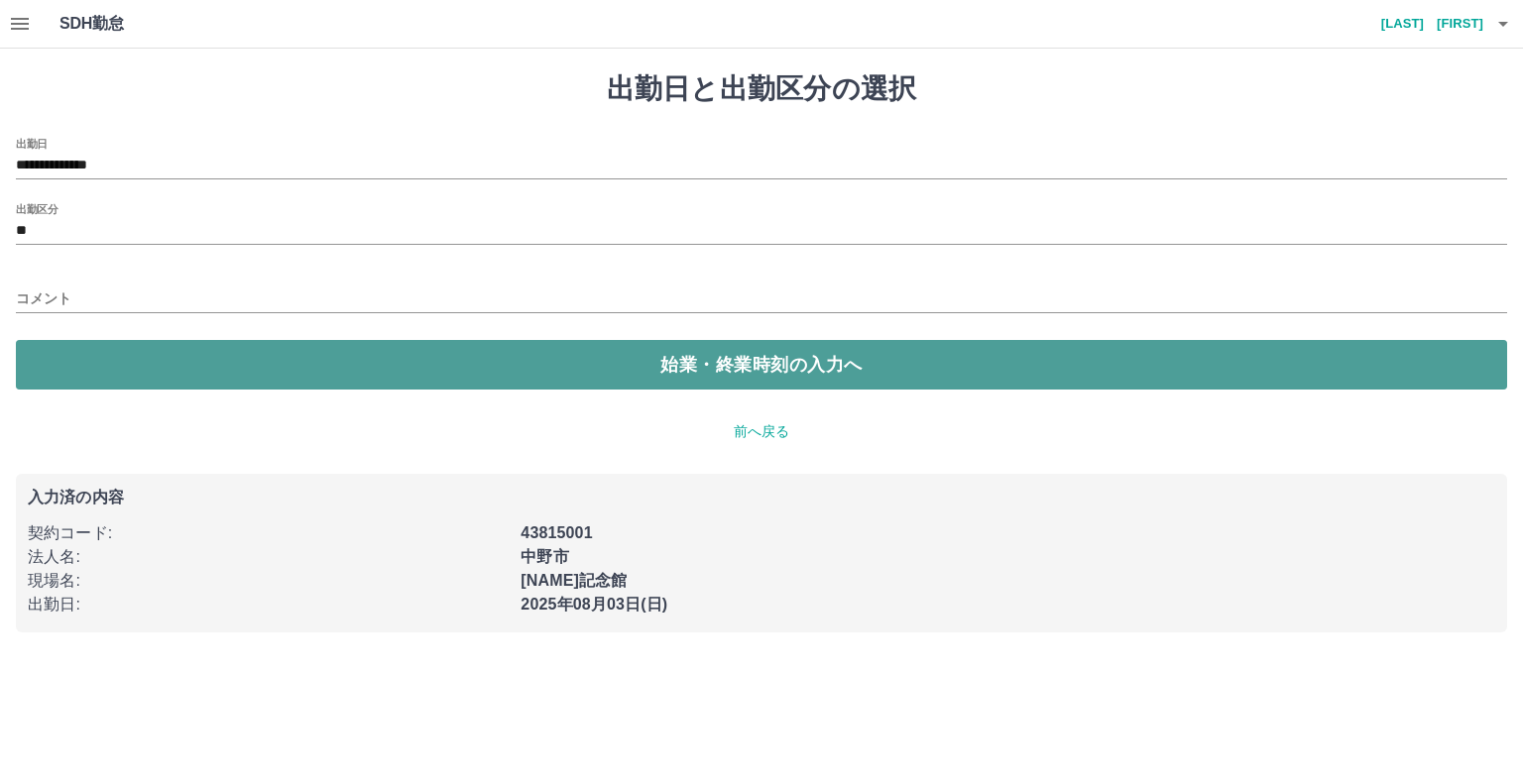 click on "始業・終業時刻の入力へ" at bounding box center [762, 365] 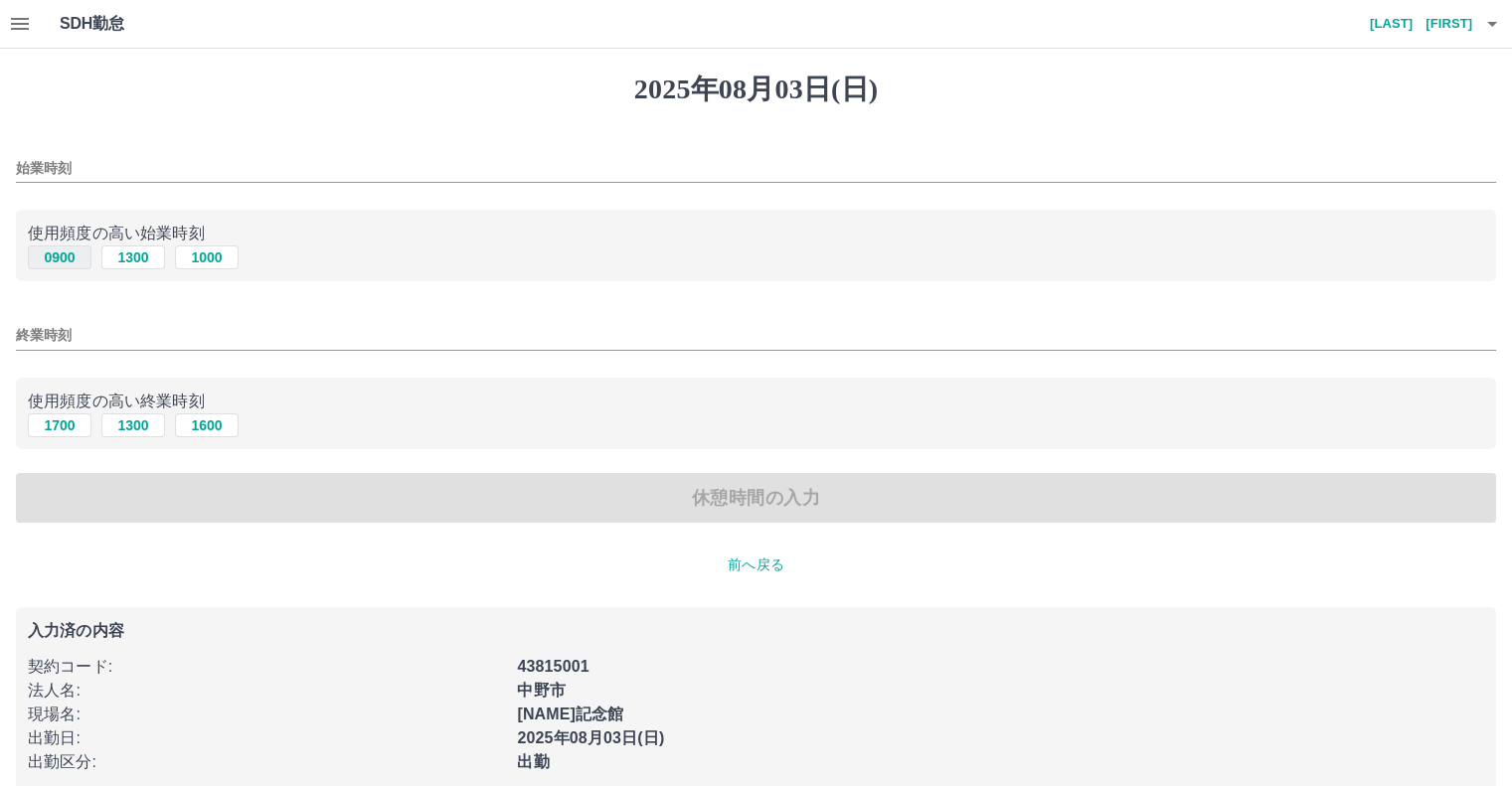 click on "0900" at bounding box center [60, 257] 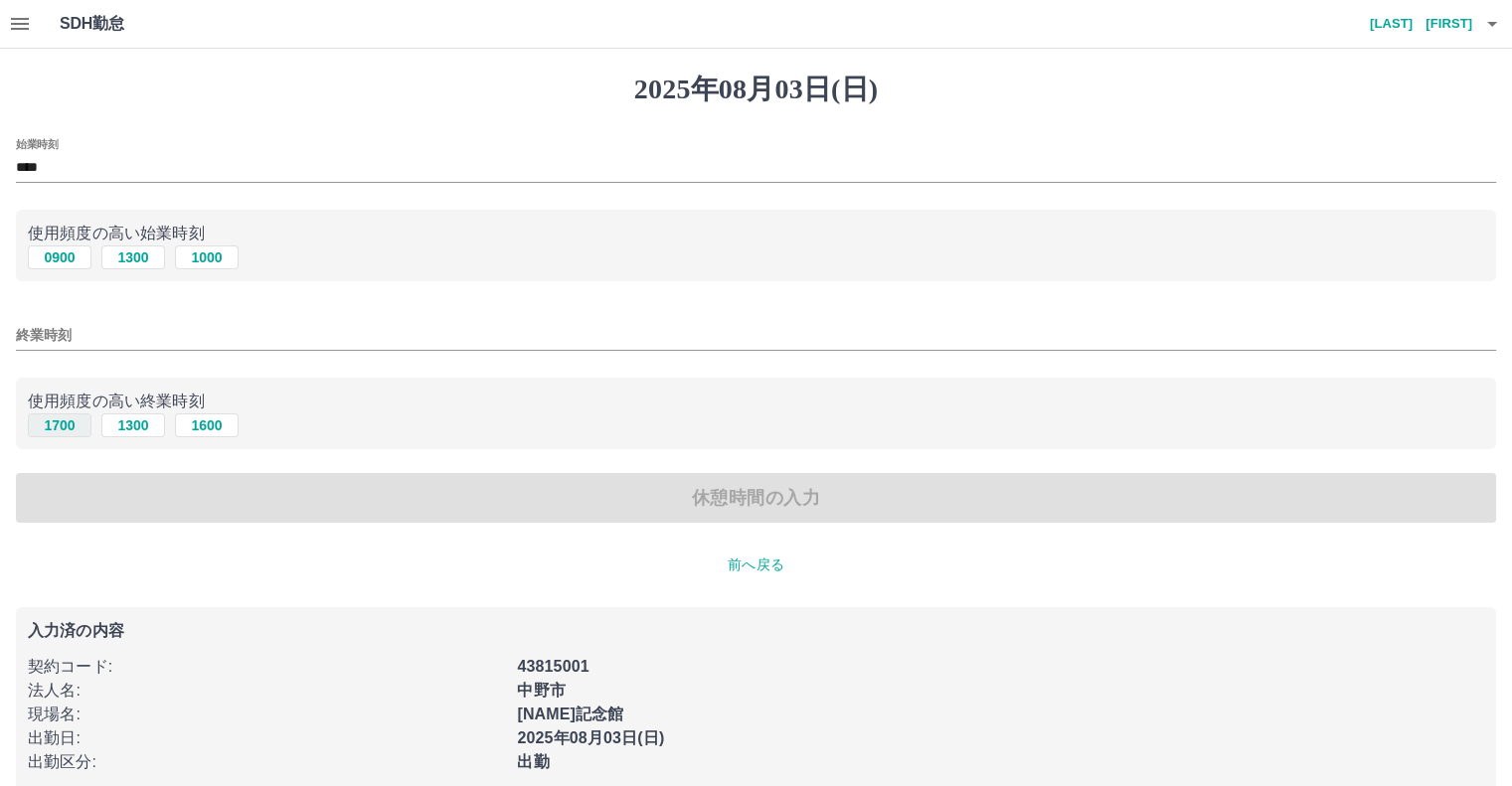 click on "1700" at bounding box center [60, 425] 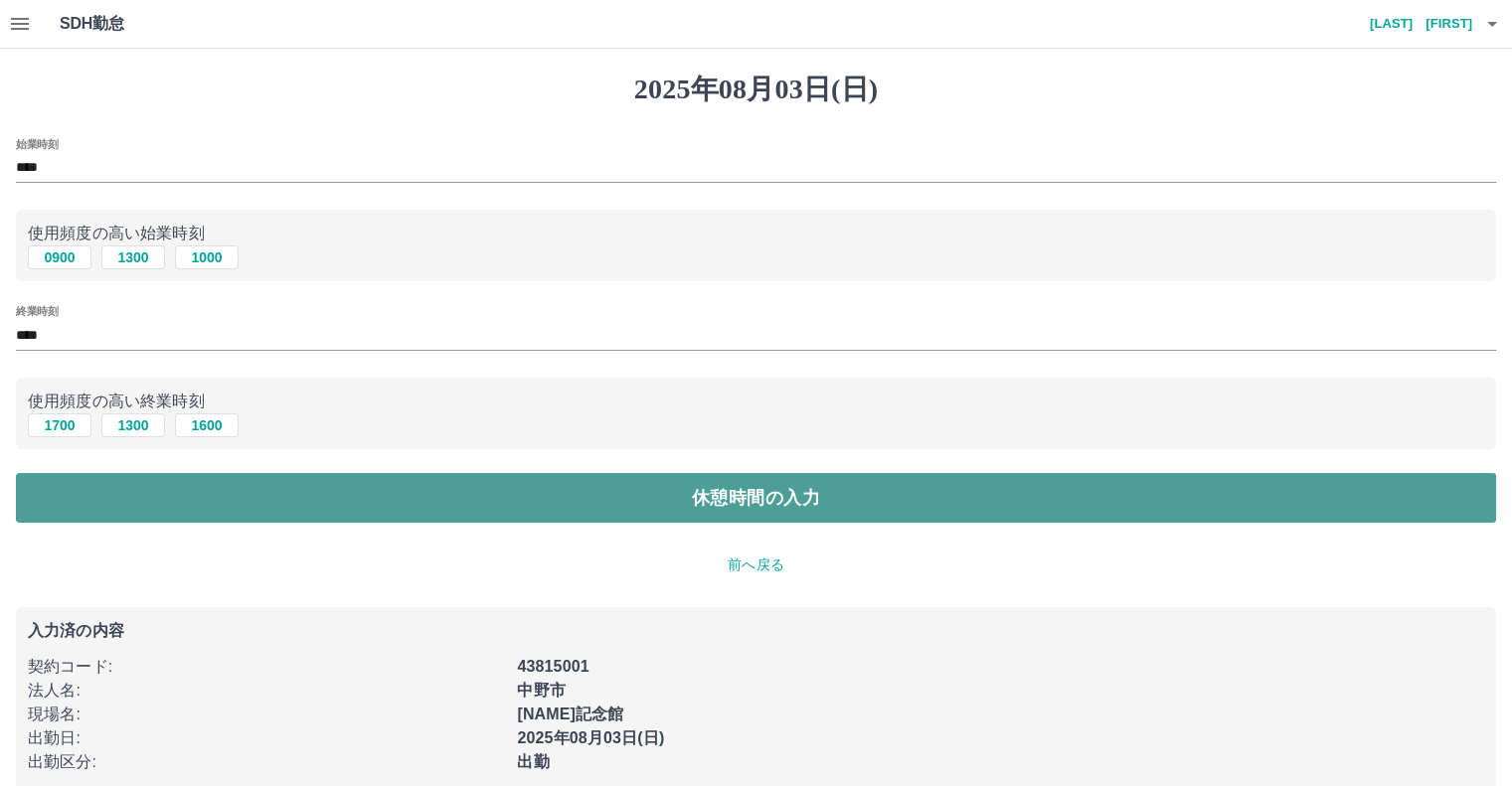 click on "休憩時間の入力" at bounding box center (756, 498) 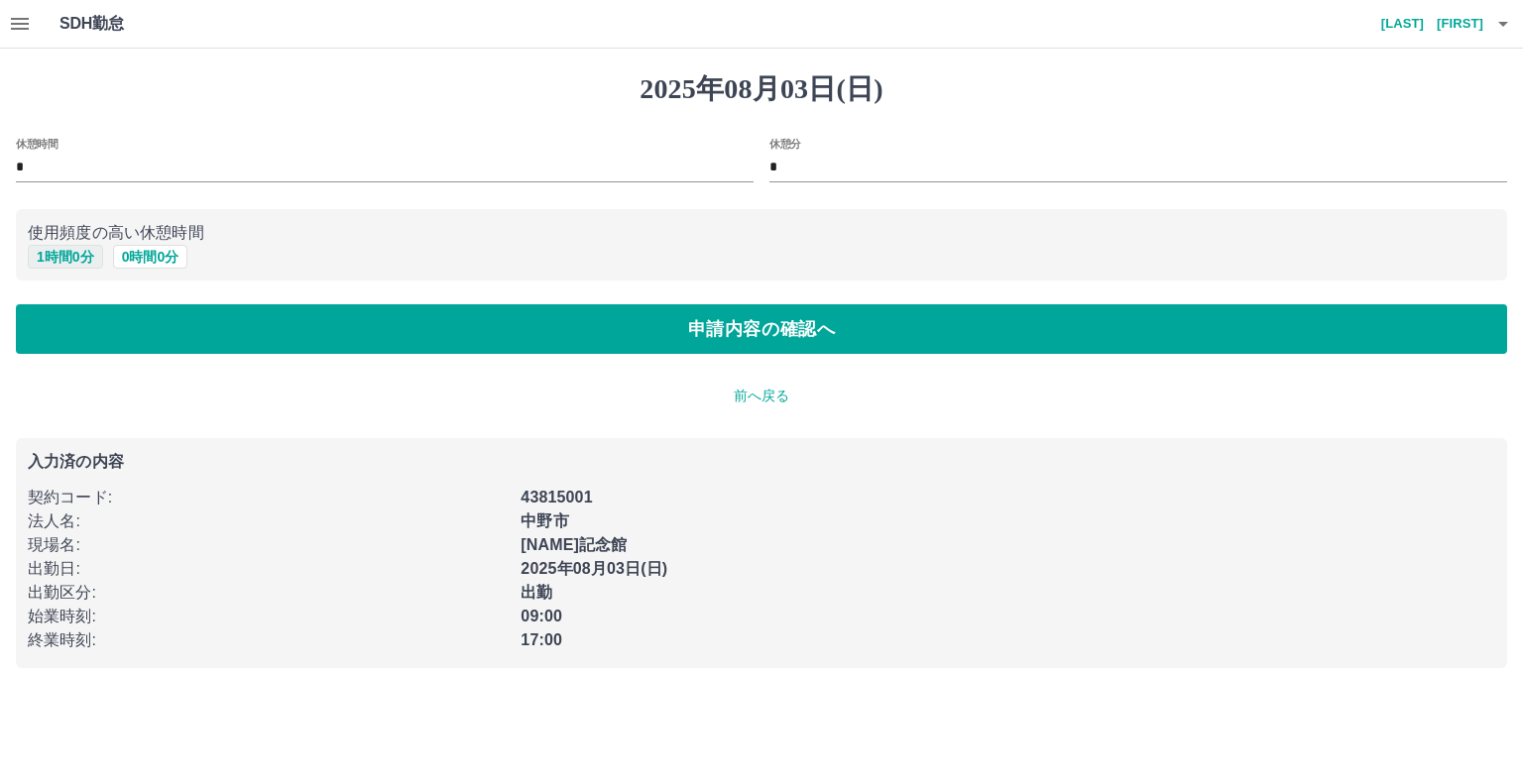 click on "1 時間 0 分" at bounding box center [65, 257] 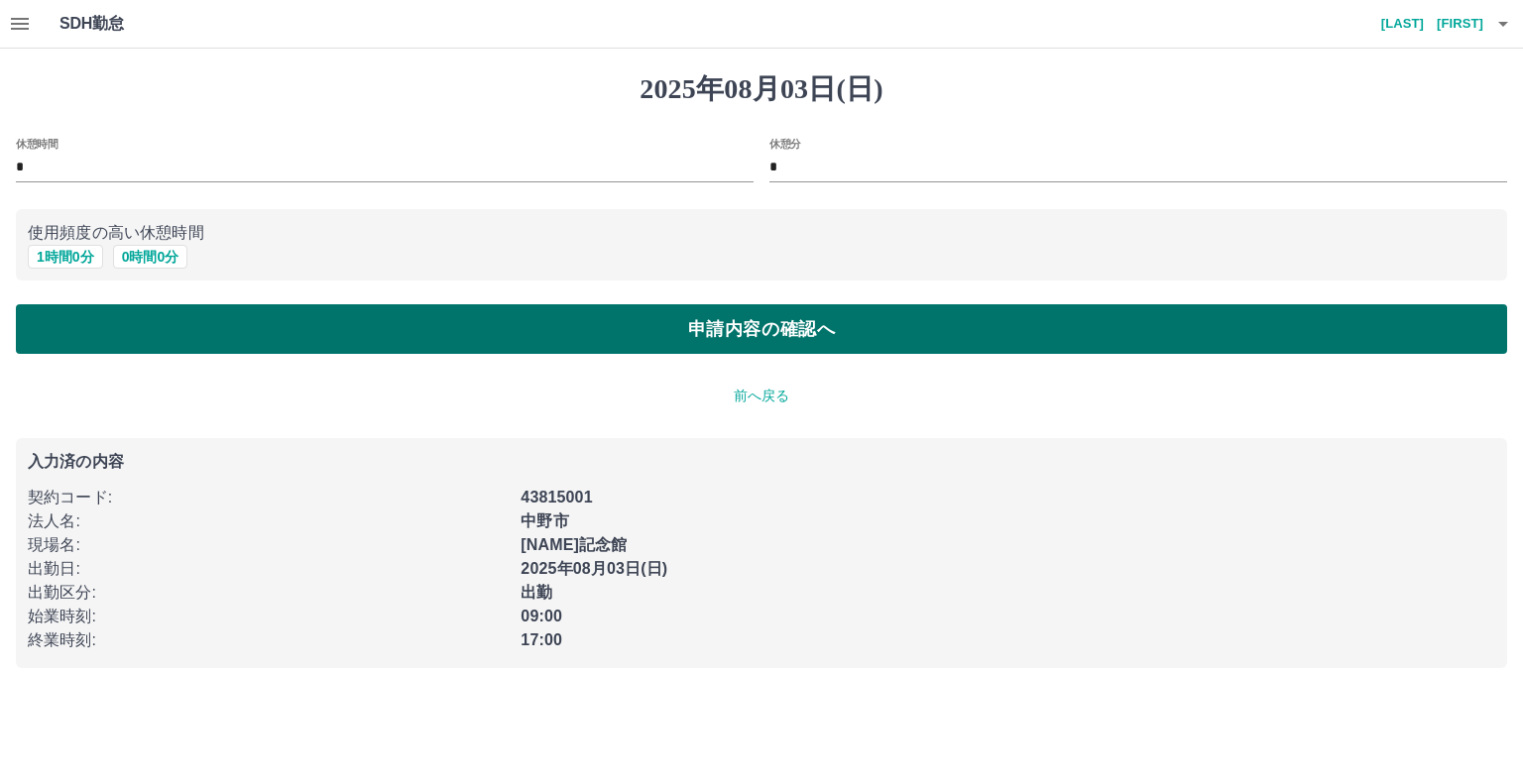 click on "申請内容の確認へ" at bounding box center (762, 329) 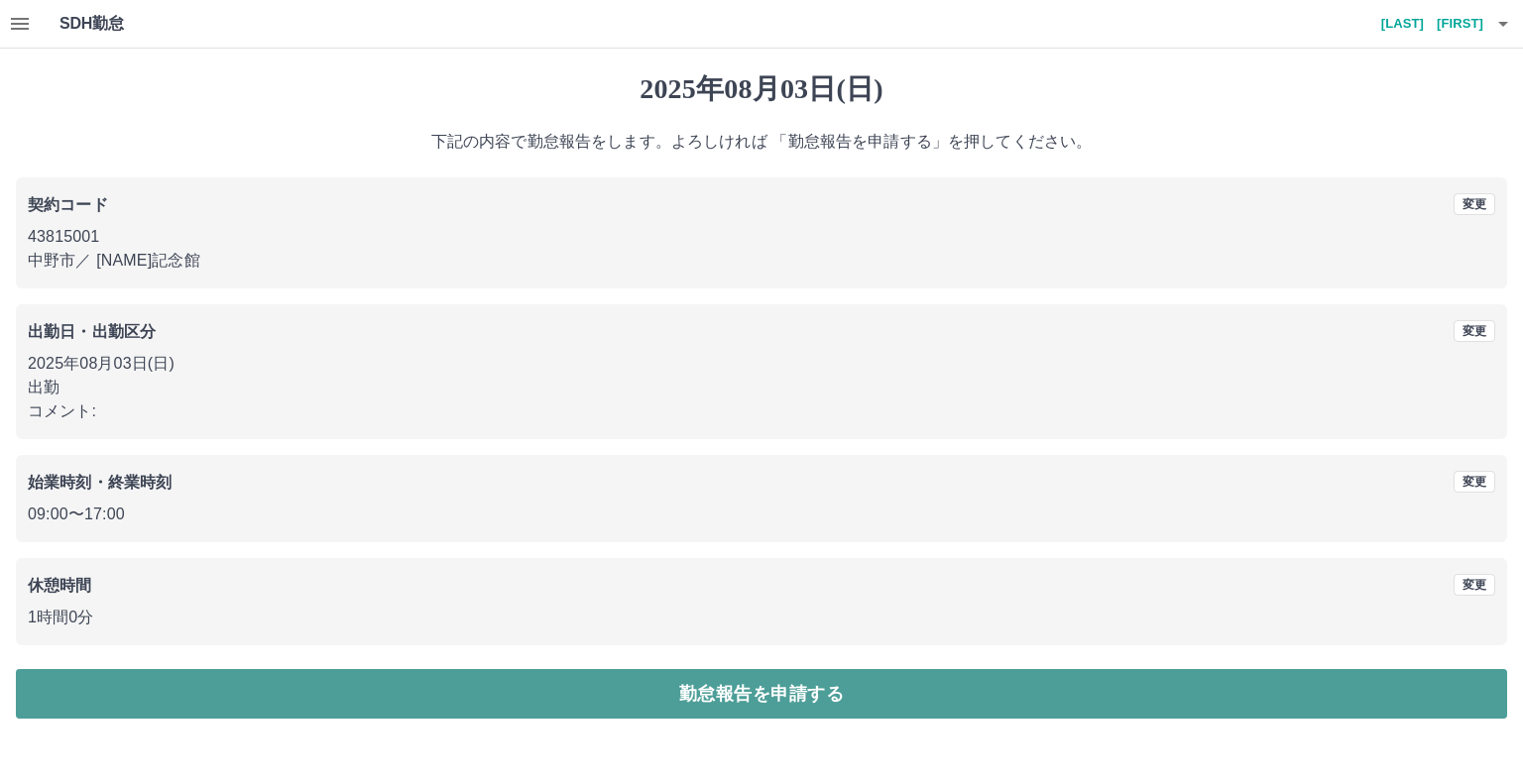 click on "勤怠報告を申請する" at bounding box center [762, 694] 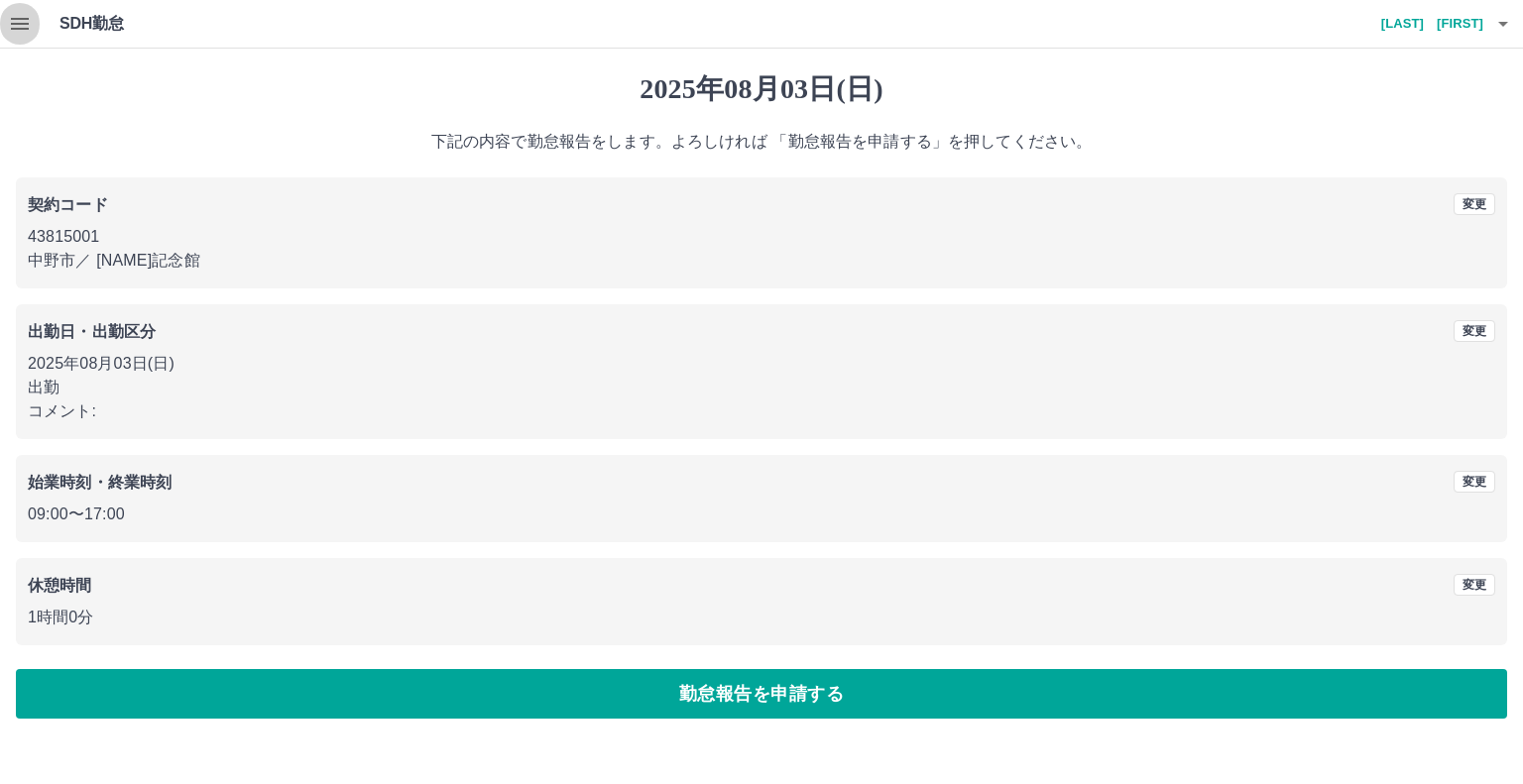 click 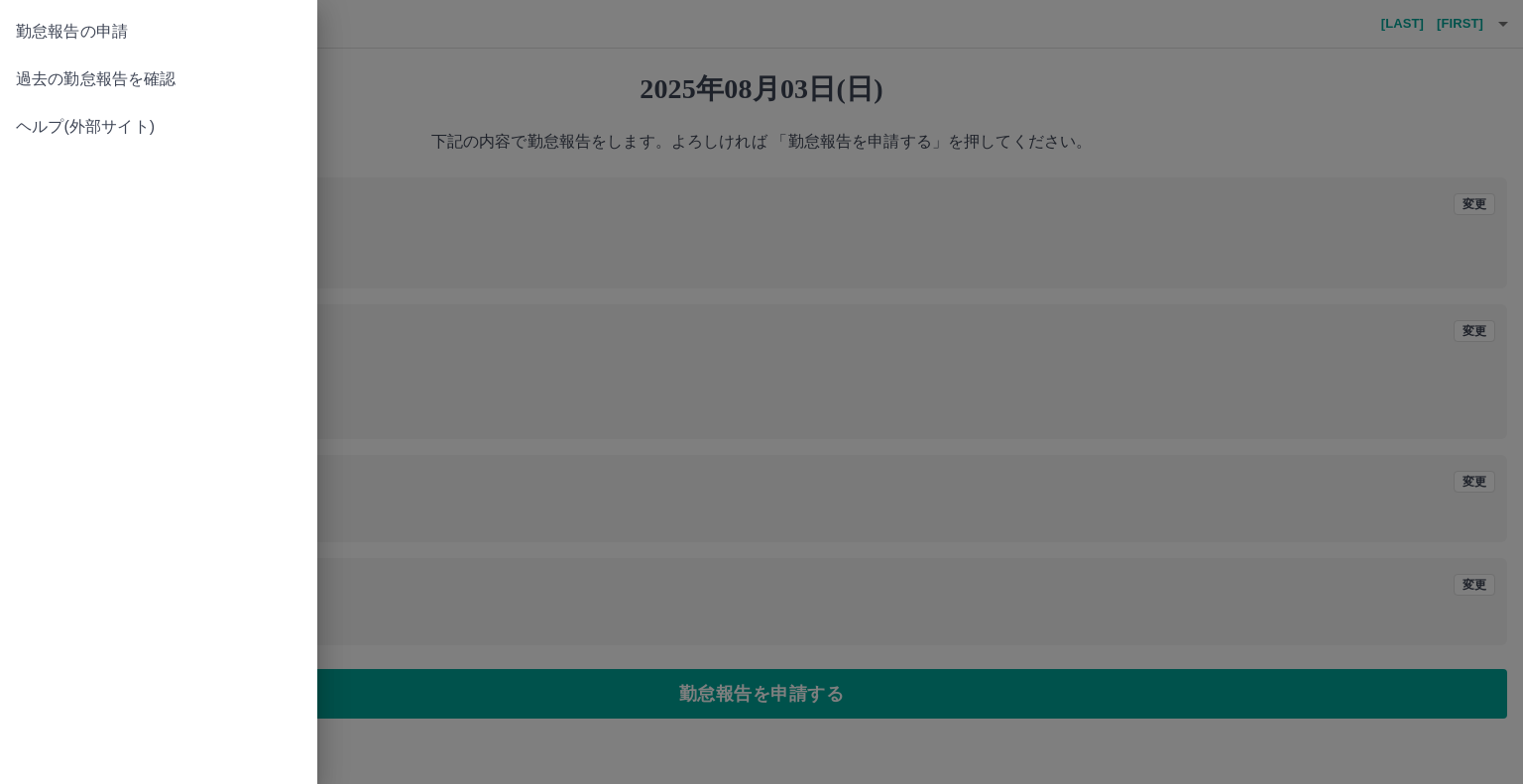 click on "過去の勤怠報告を確認" at bounding box center [159, 79] 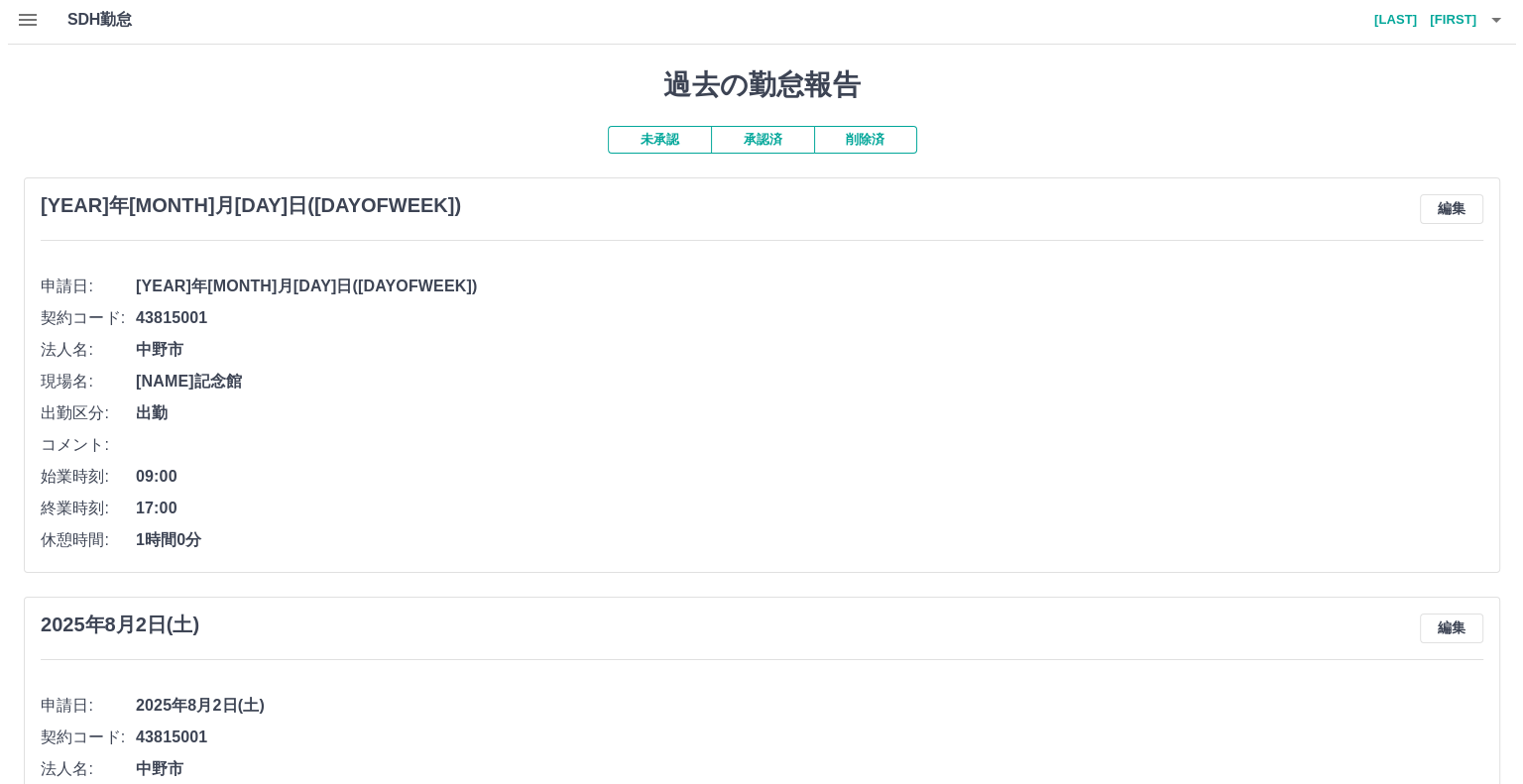 scroll, scrollTop: 0, scrollLeft: 0, axis: both 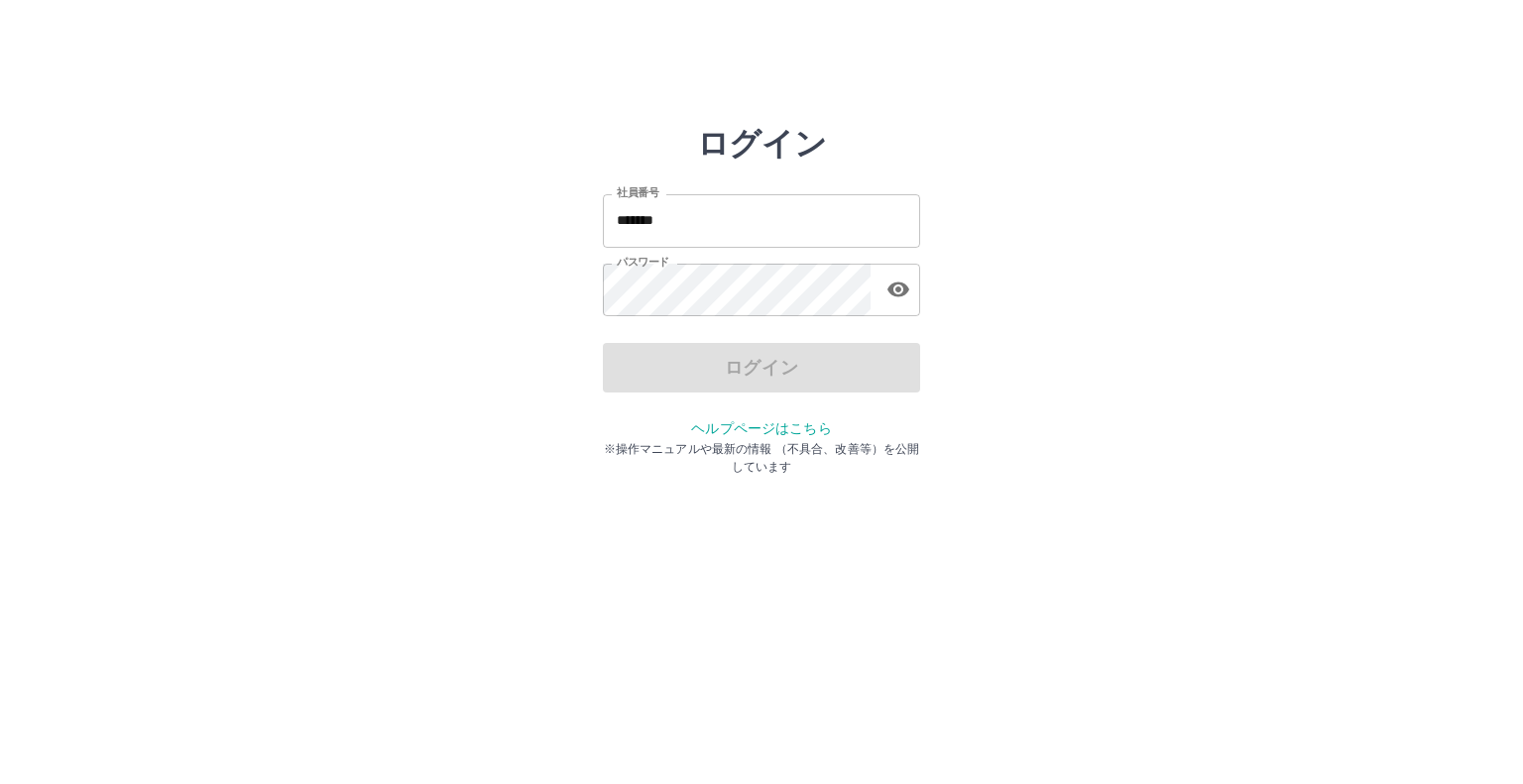 click on "*******" at bounding box center [762, 220] 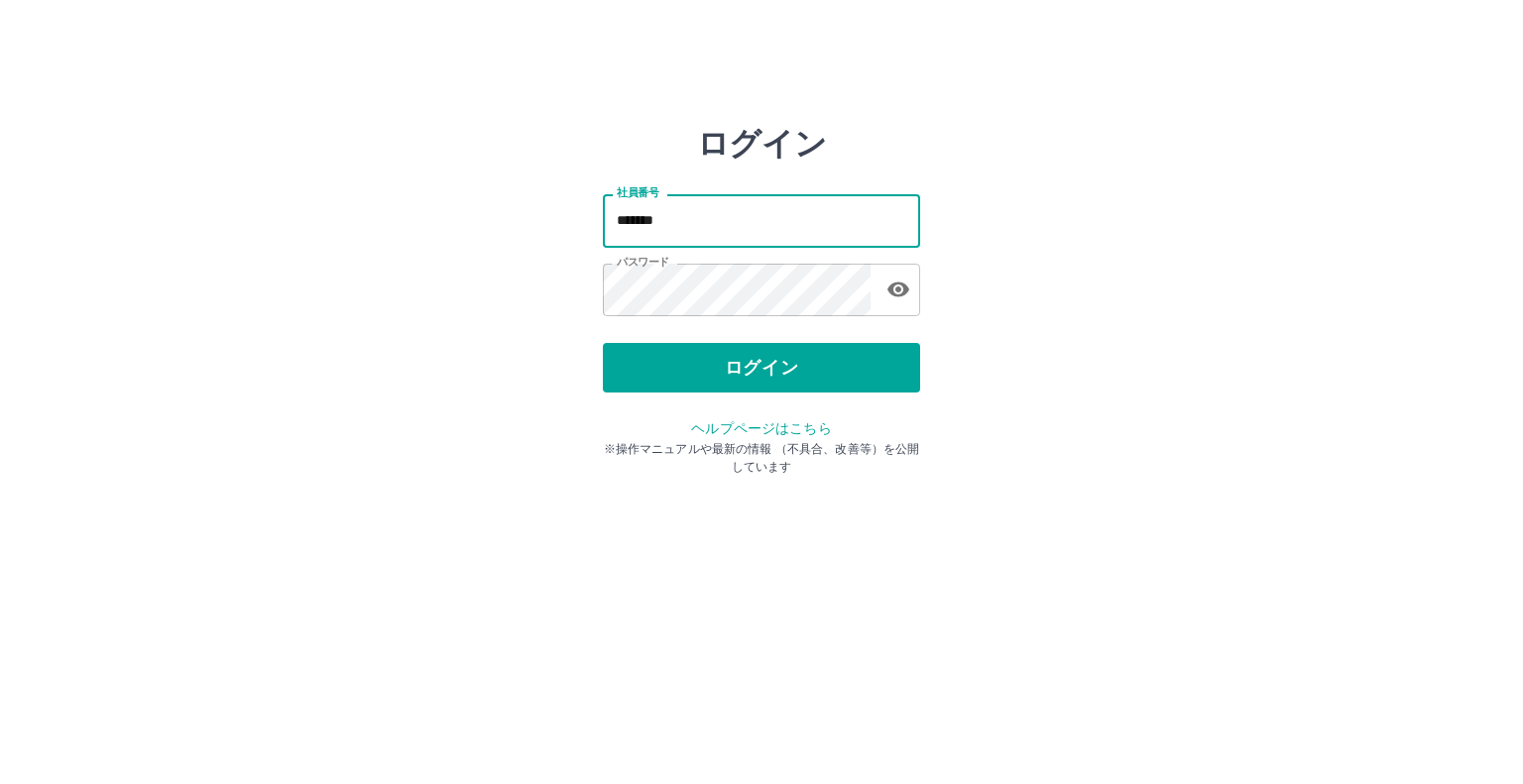 type on "*******" 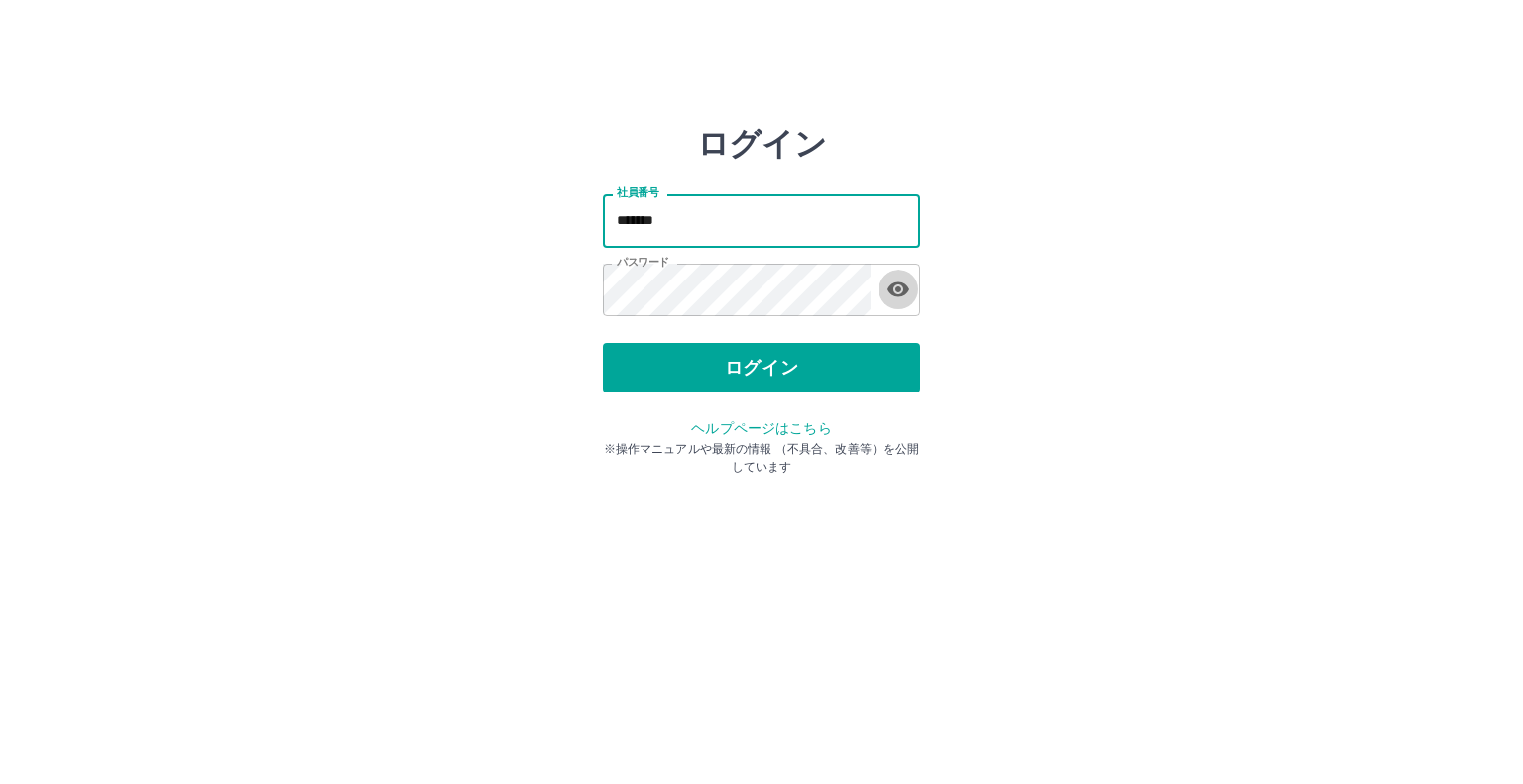 click 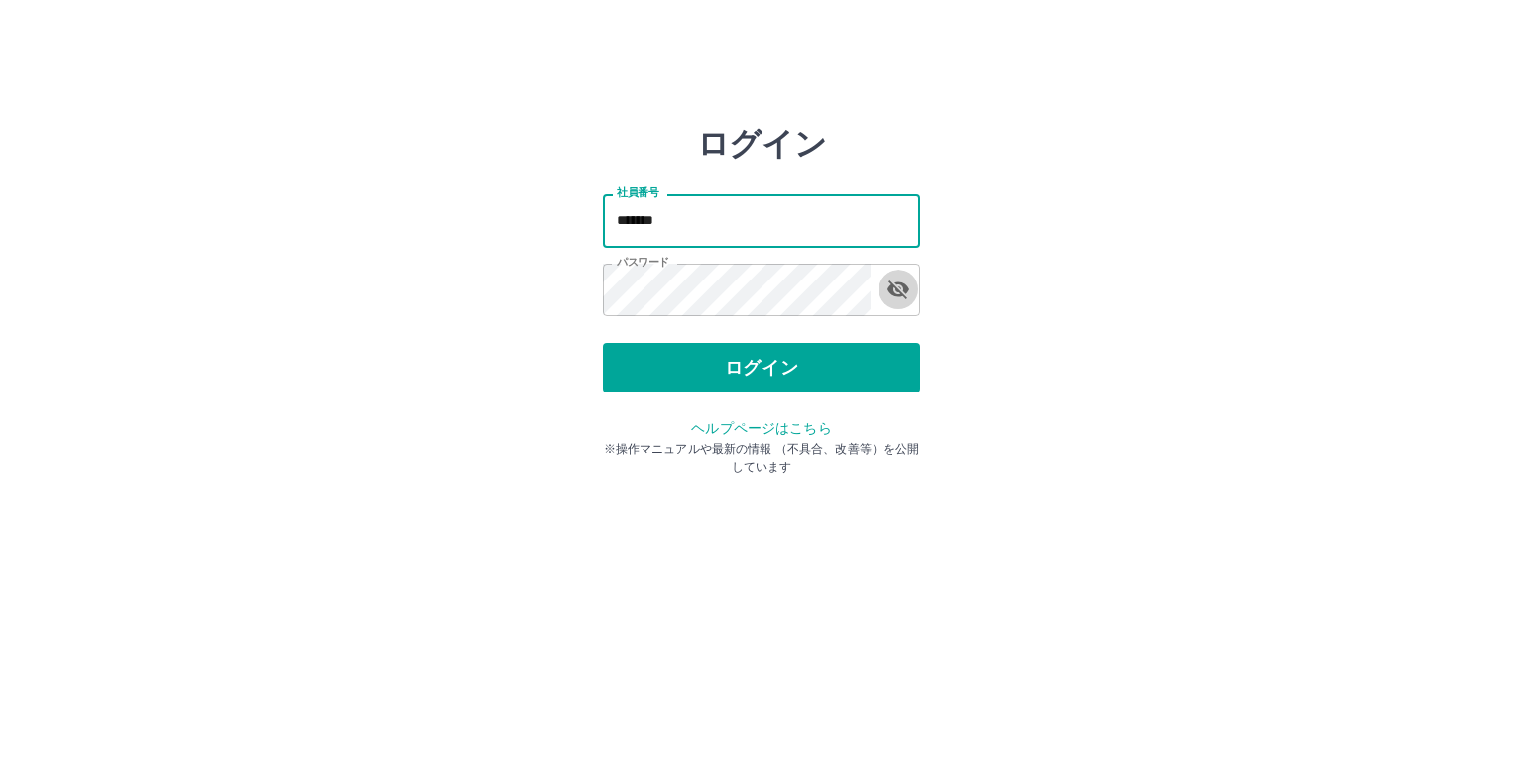 click 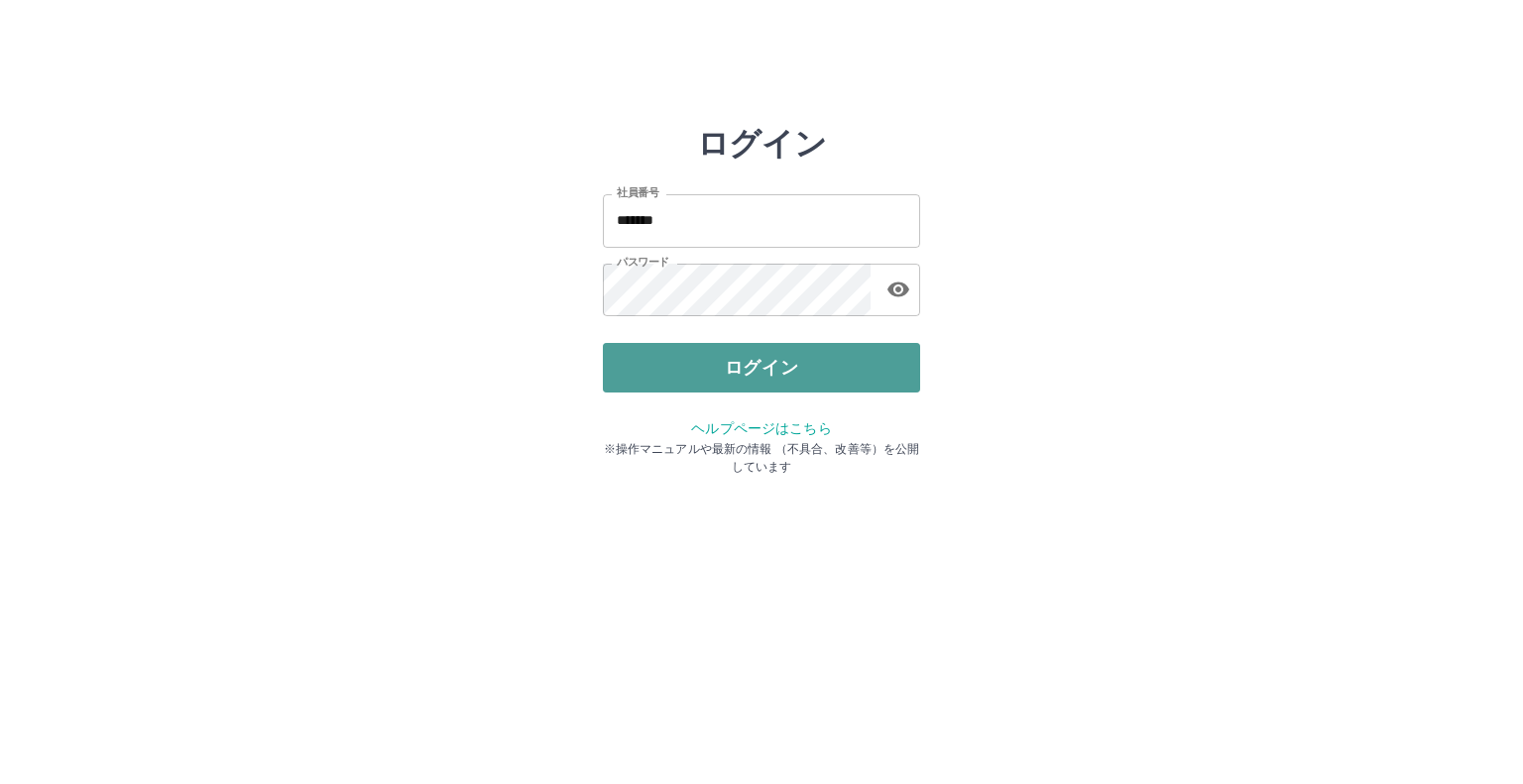 click on "ログイン" at bounding box center (762, 368) 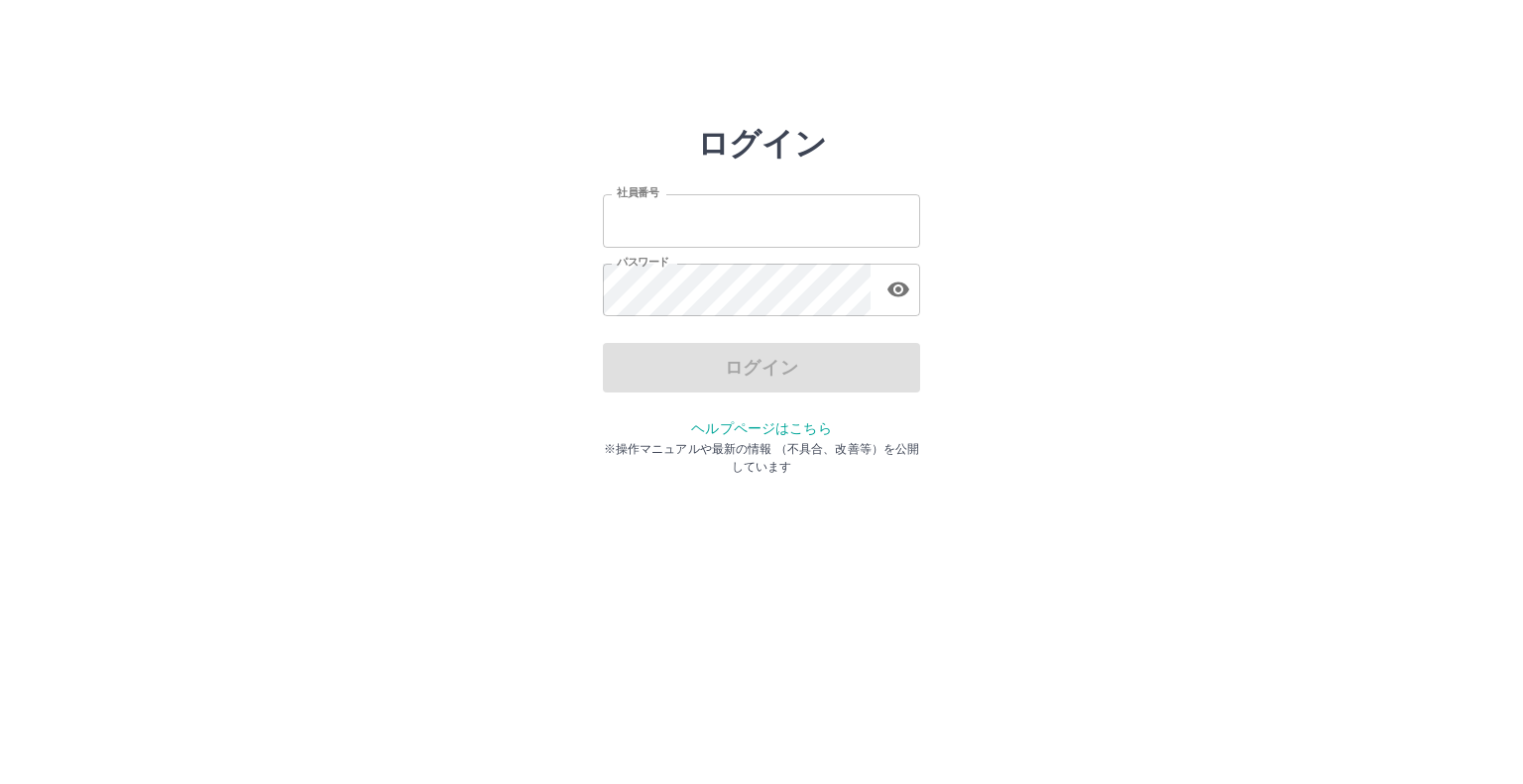 scroll, scrollTop: 0, scrollLeft: 0, axis: both 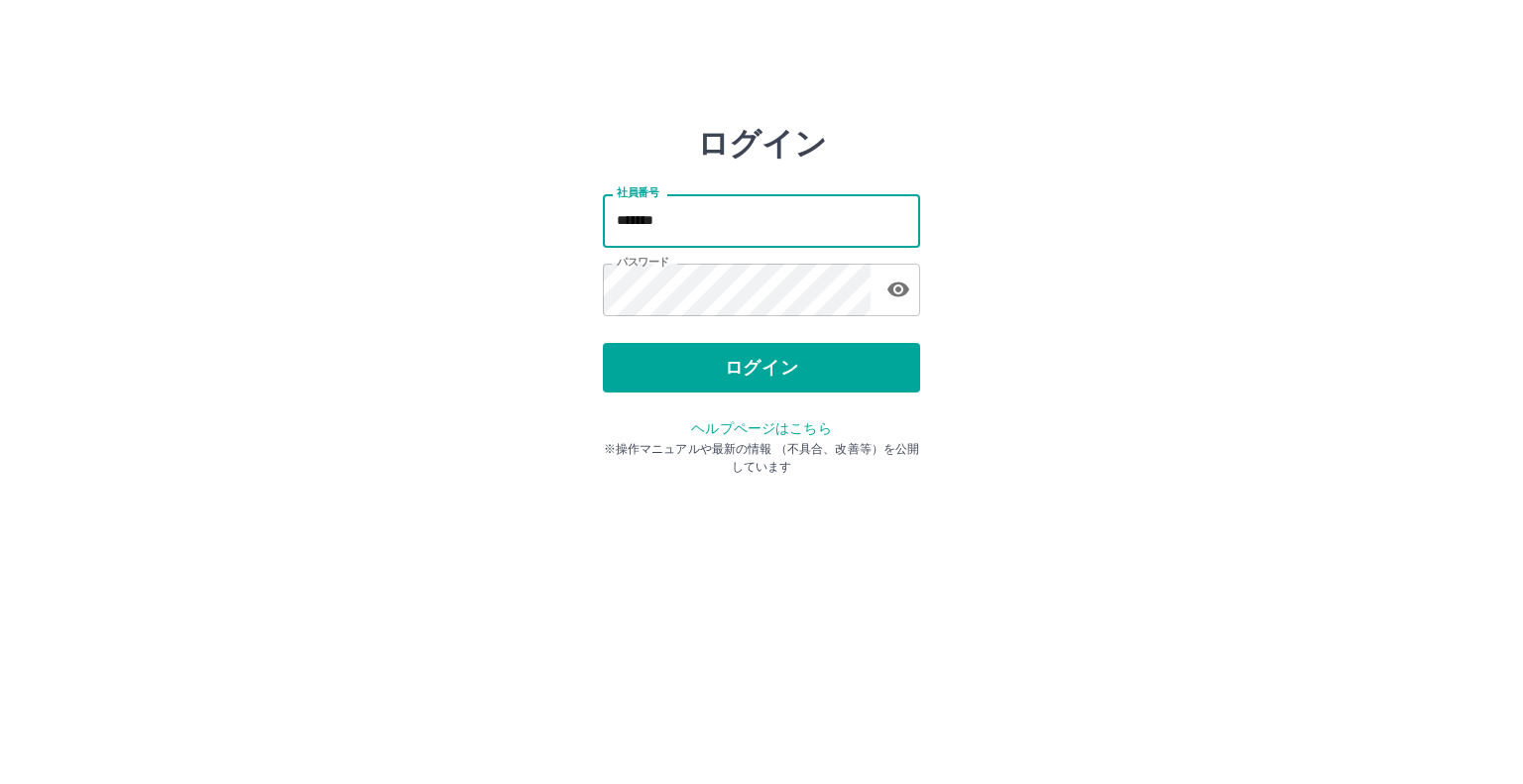 click on "*******" at bounding box center [762, 220] 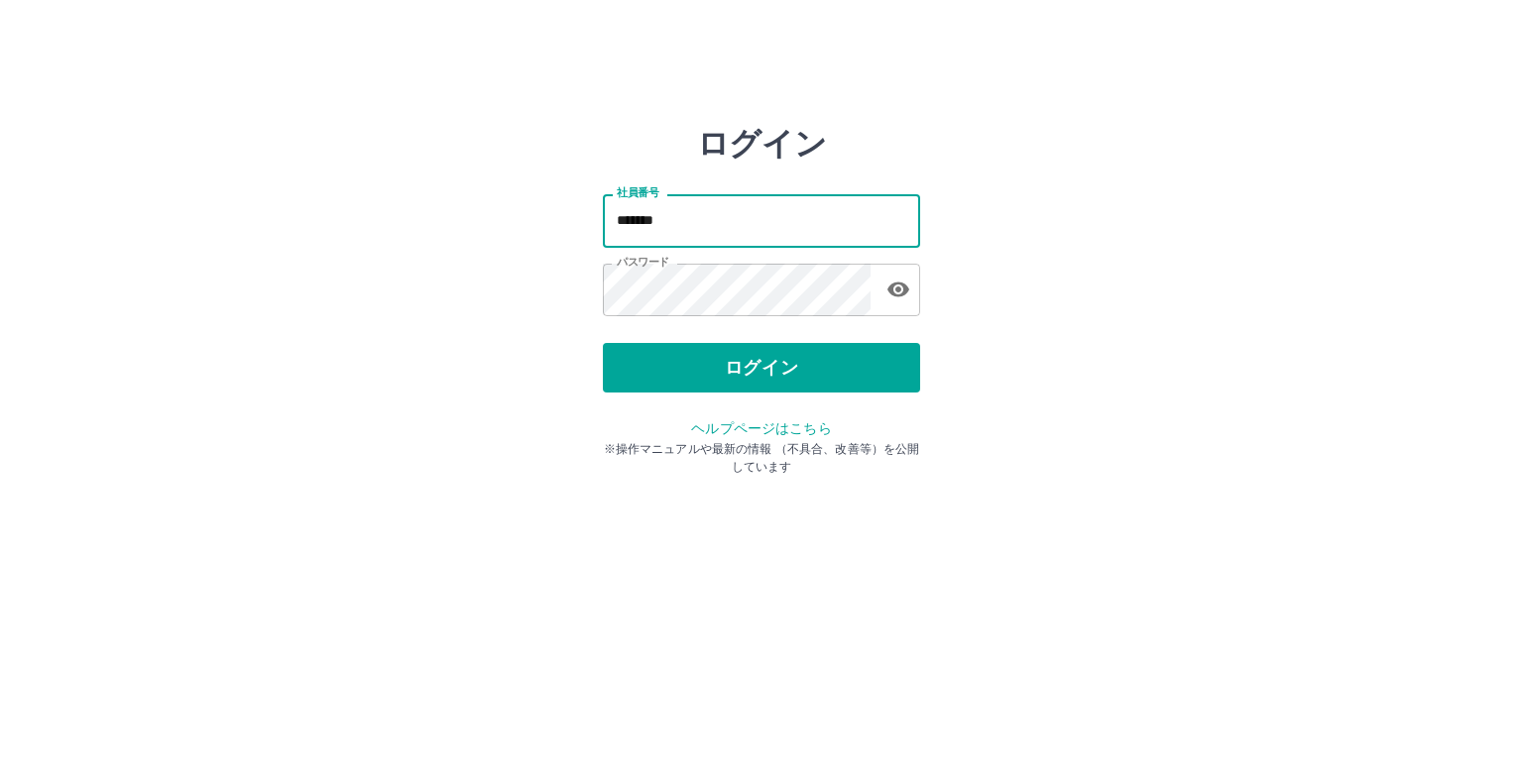 type on "*******" 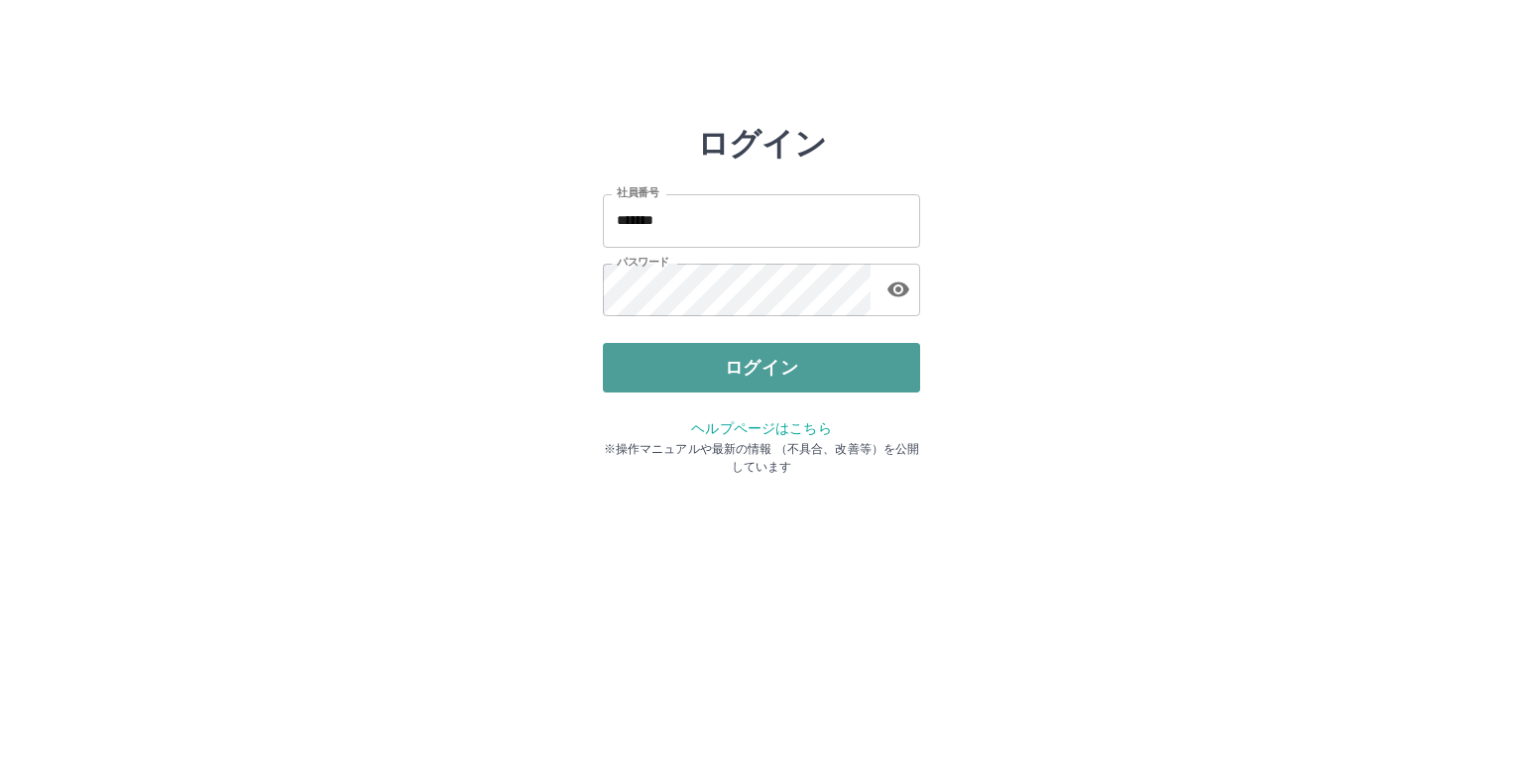 click on "ログイン" at bounding box center (762, 368) 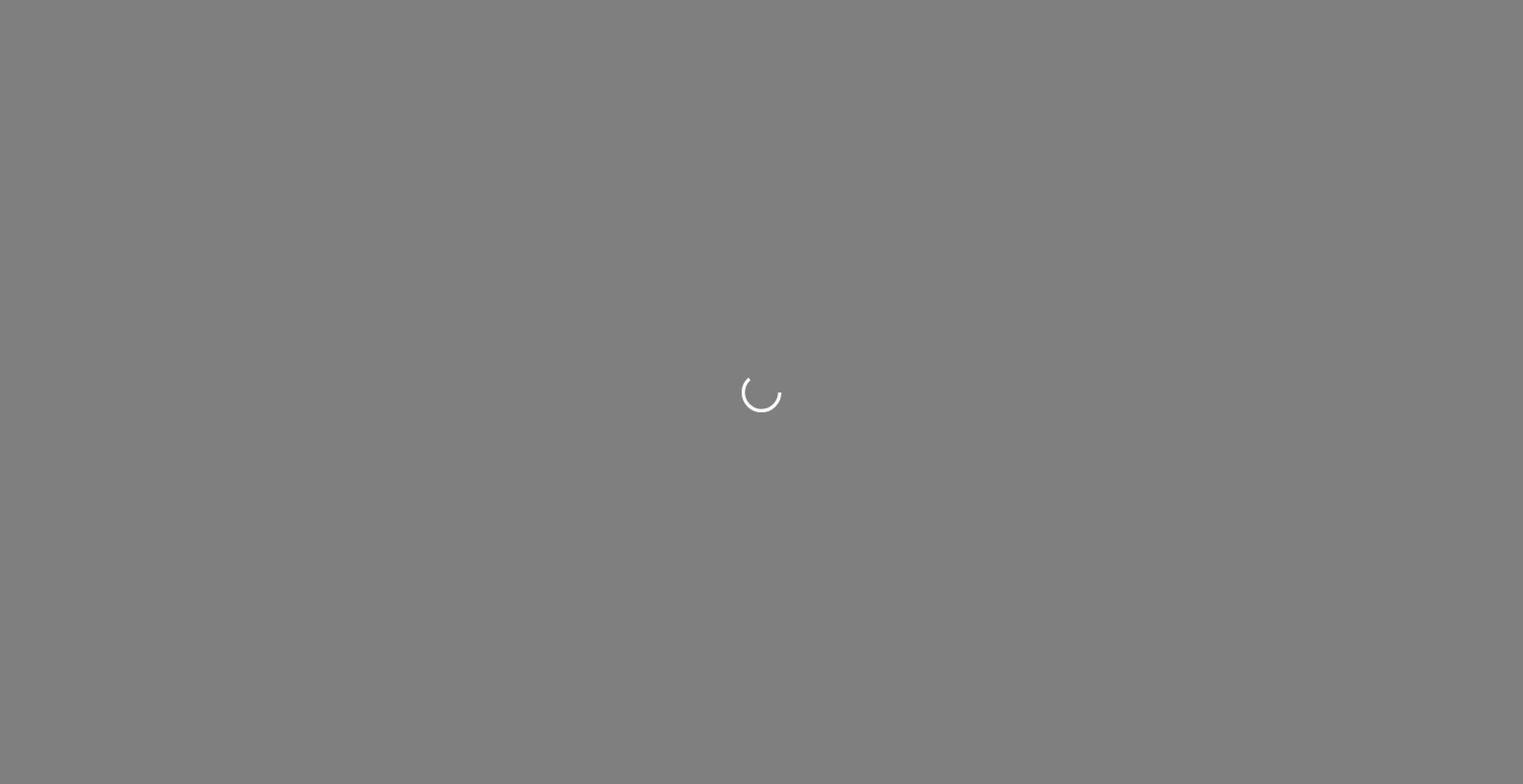 scroll, scrollTop: 0, scrollLeft: 0, axis: both 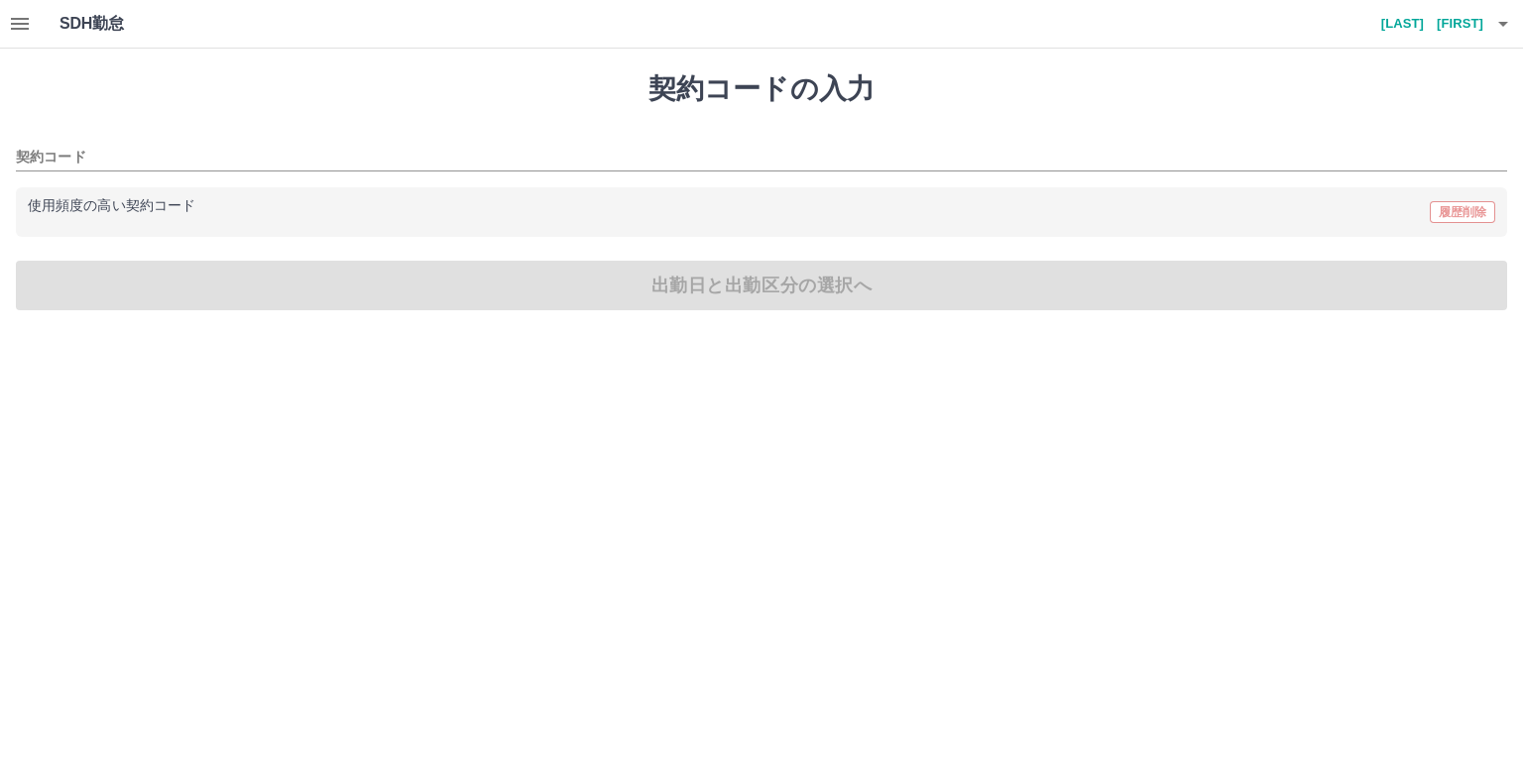 type on "********" 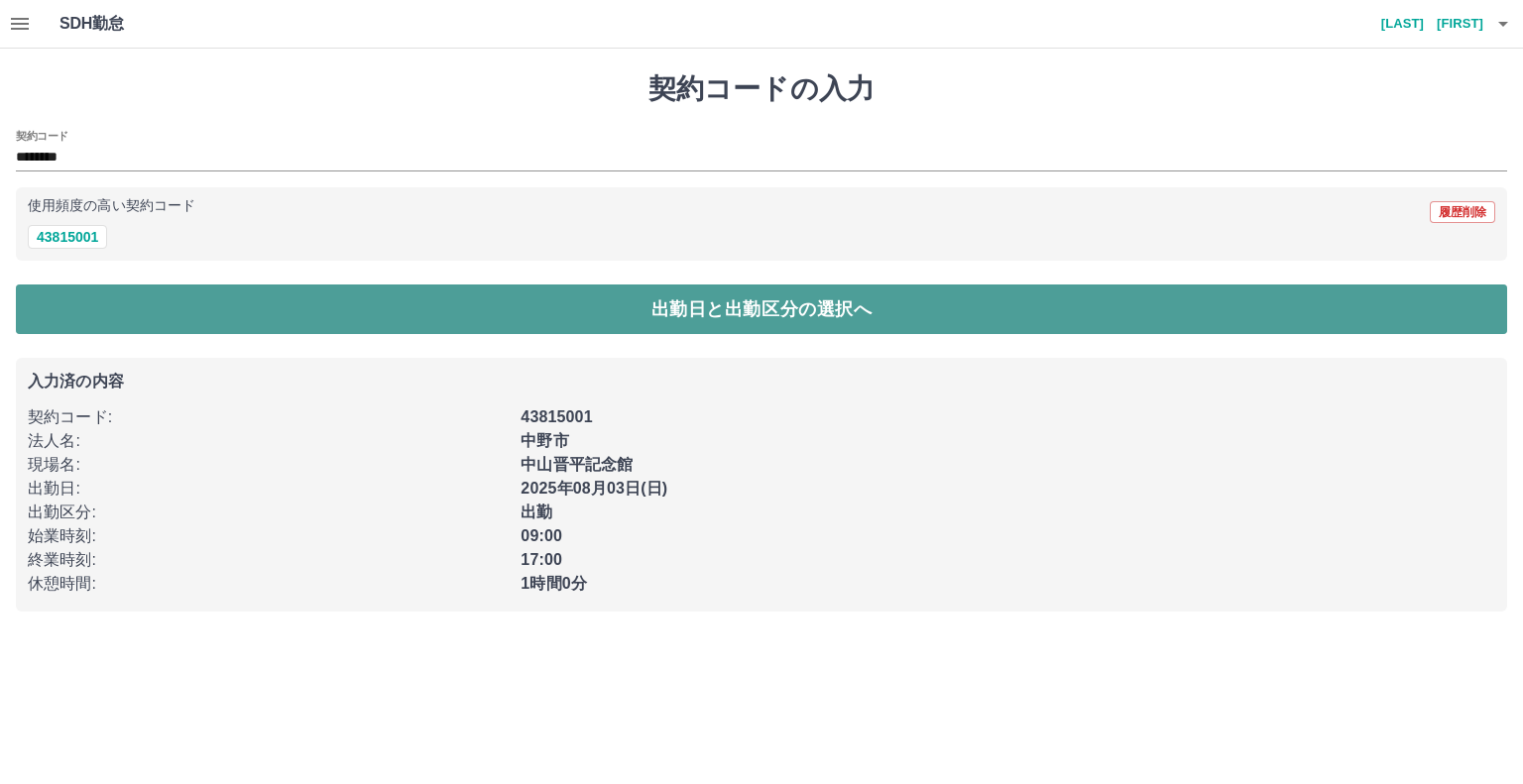 click on "出勤日と出勤区分の選択へ" at bounding box center [762, 309] 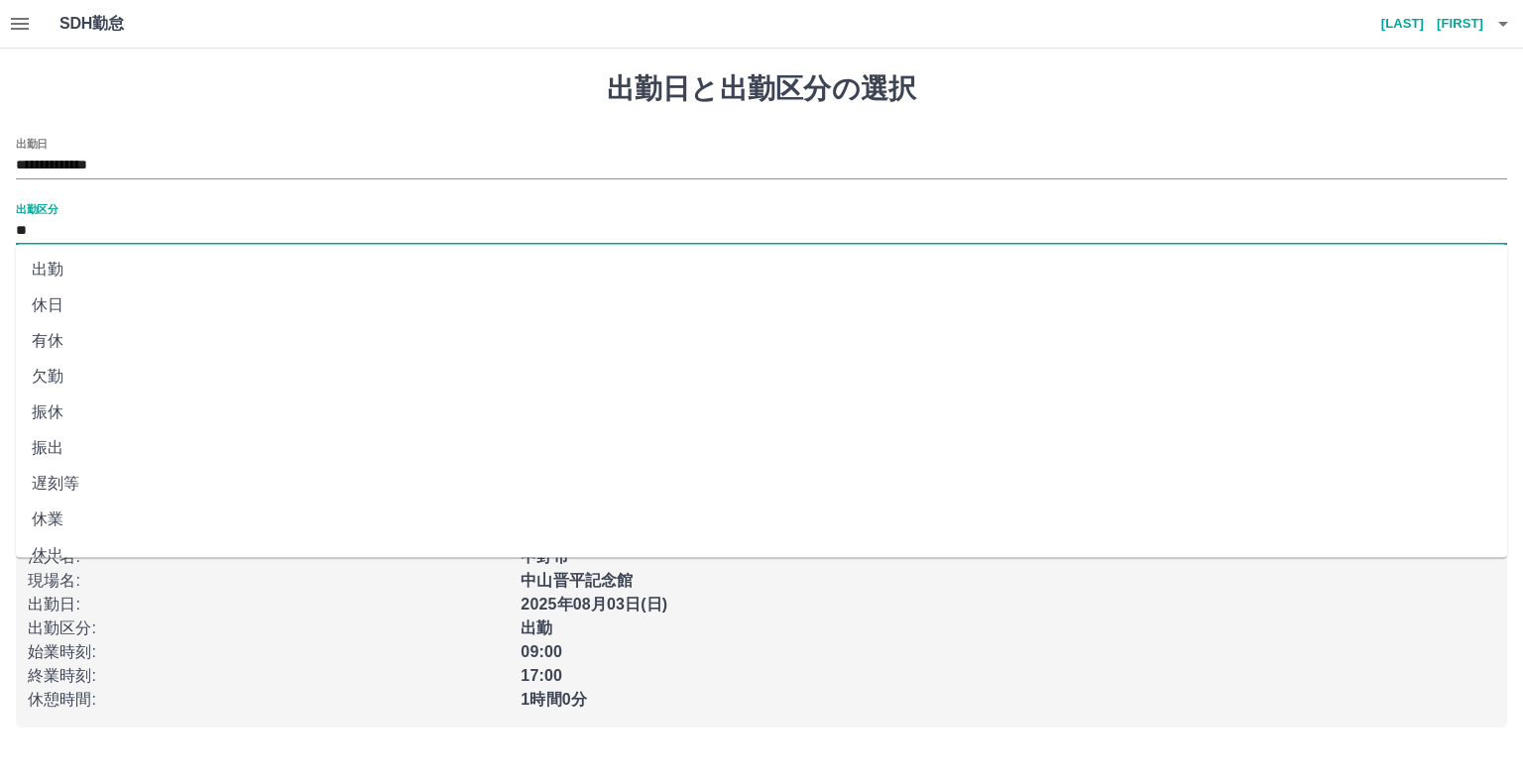 click on "**" at bounding box center [762, 231] 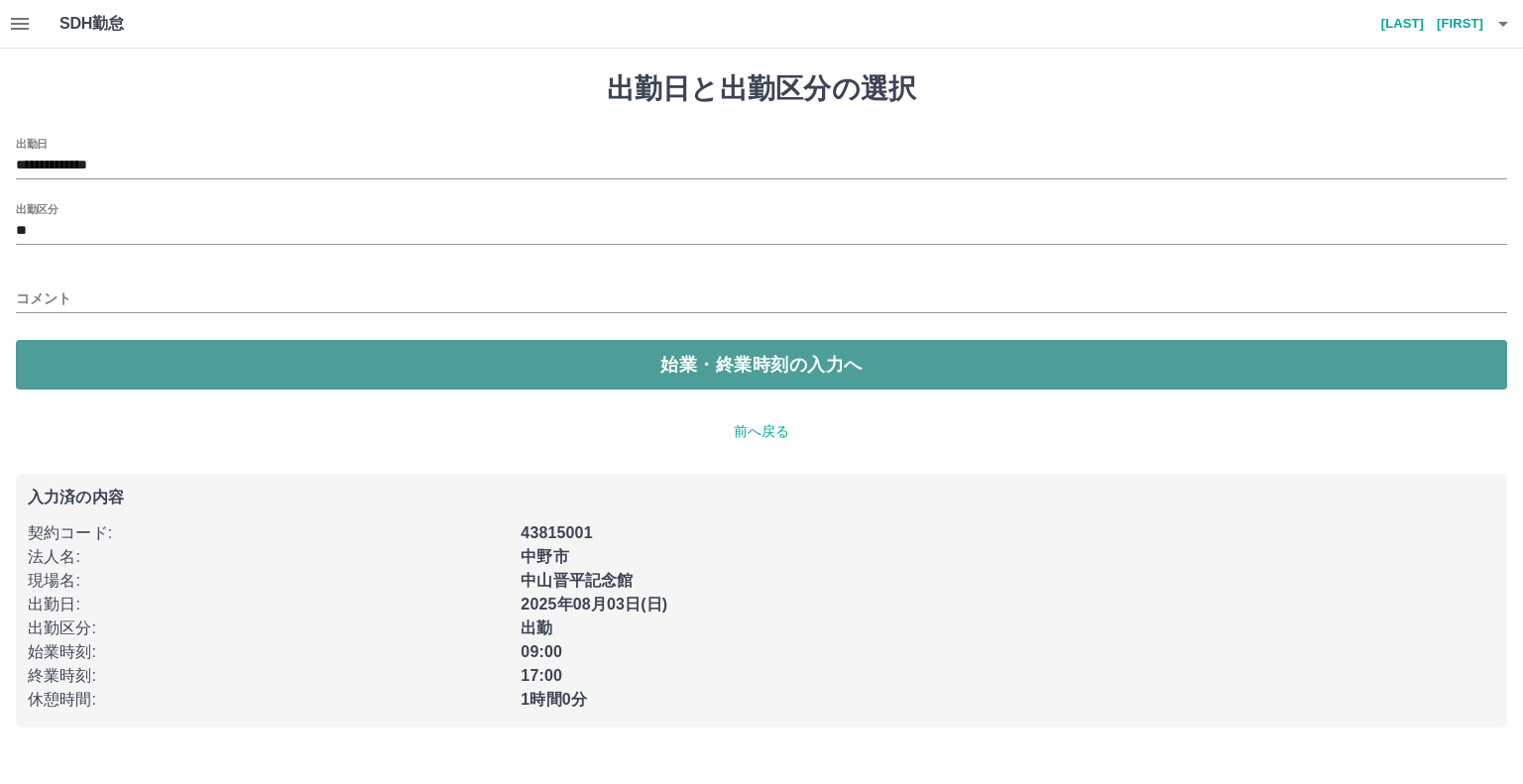 click on "始業・終業時刻の入力へ" at bounding box center (762, 365) 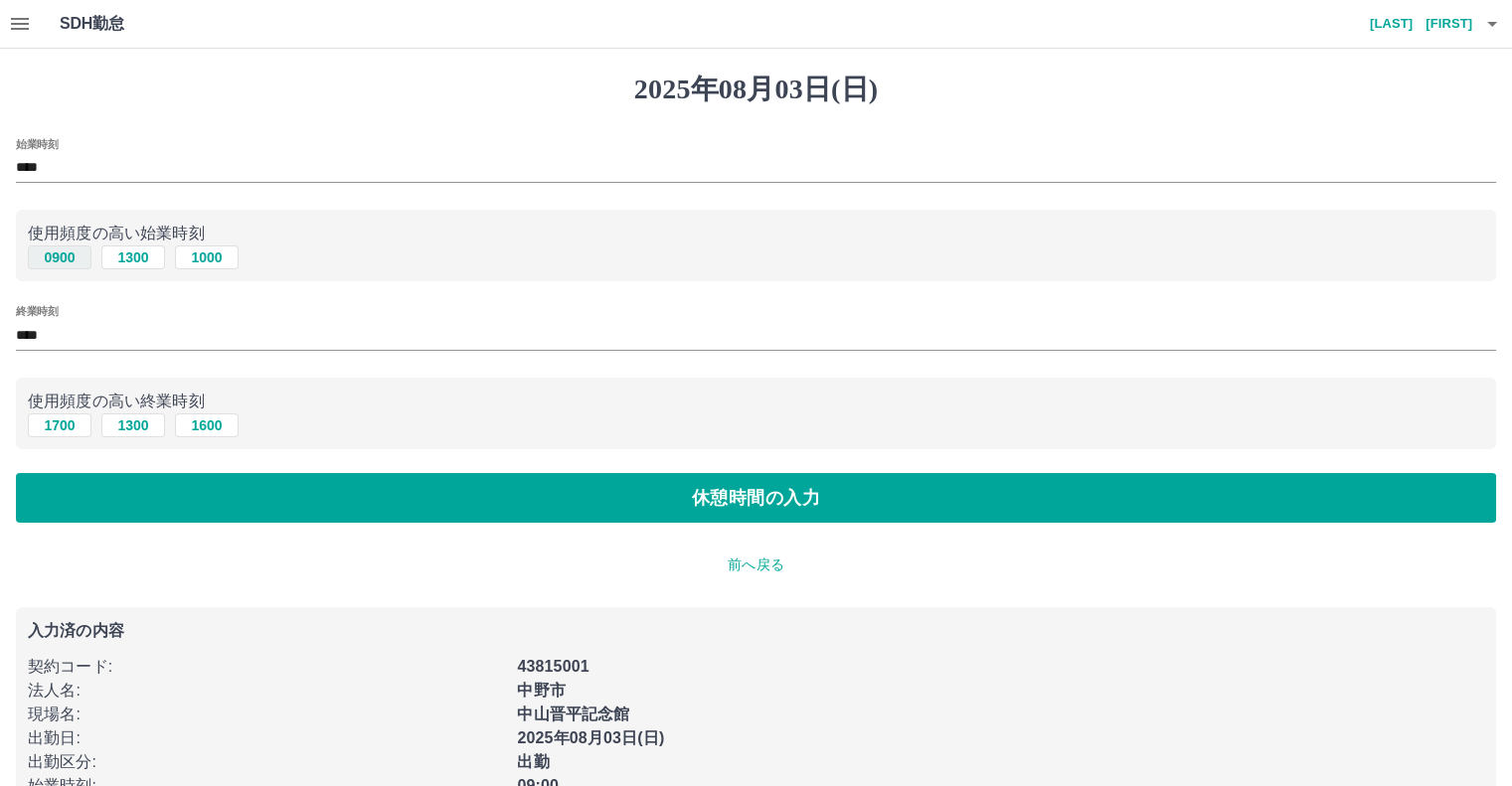 click on "0900" at bounding box center (60, 257) 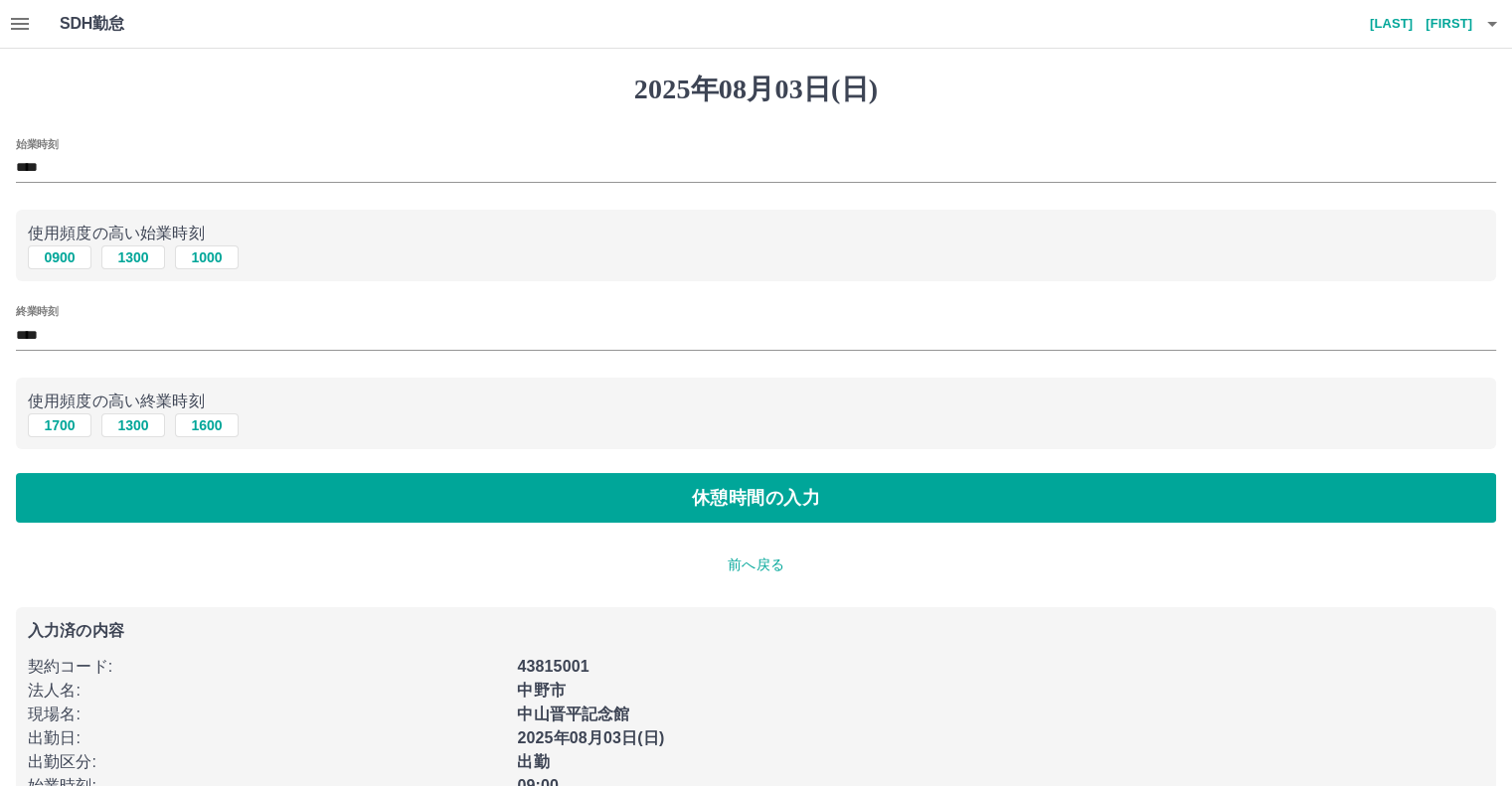 click on "****" at bounding box center [756, 335] 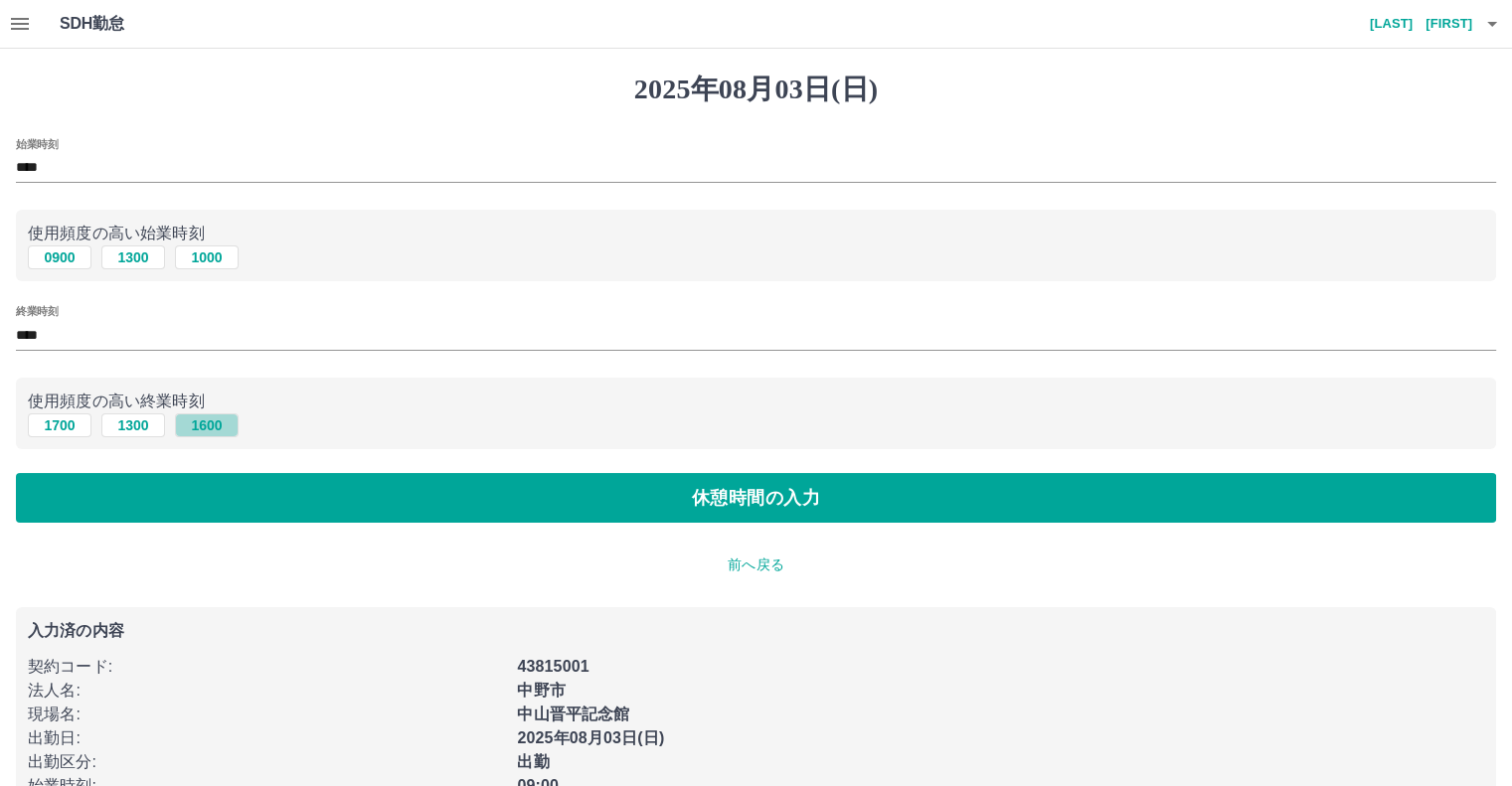 click on "1600" at bounding box center (207, 425) 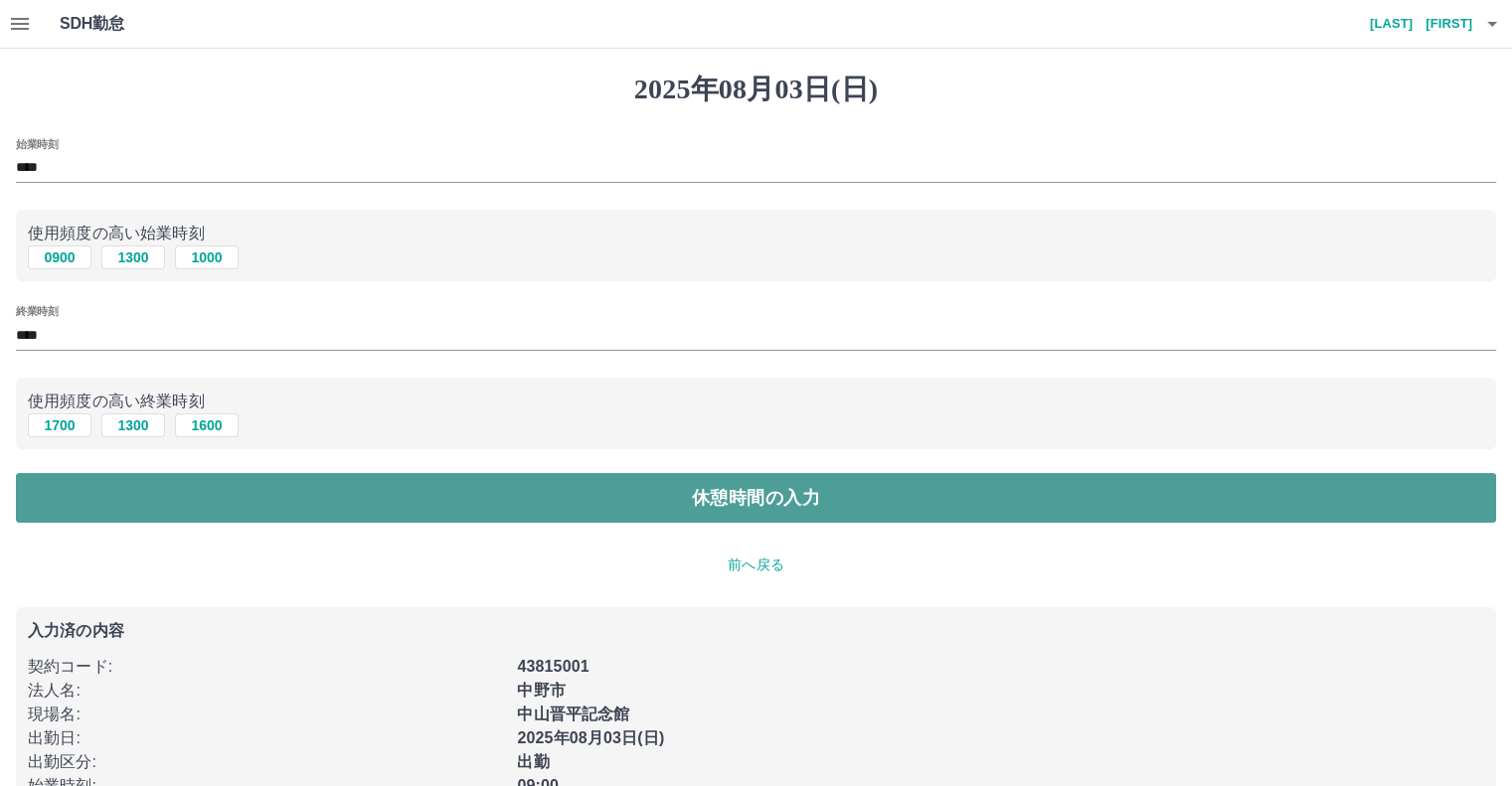click on "休憩時間の入力" at bounding box center (756, 498) 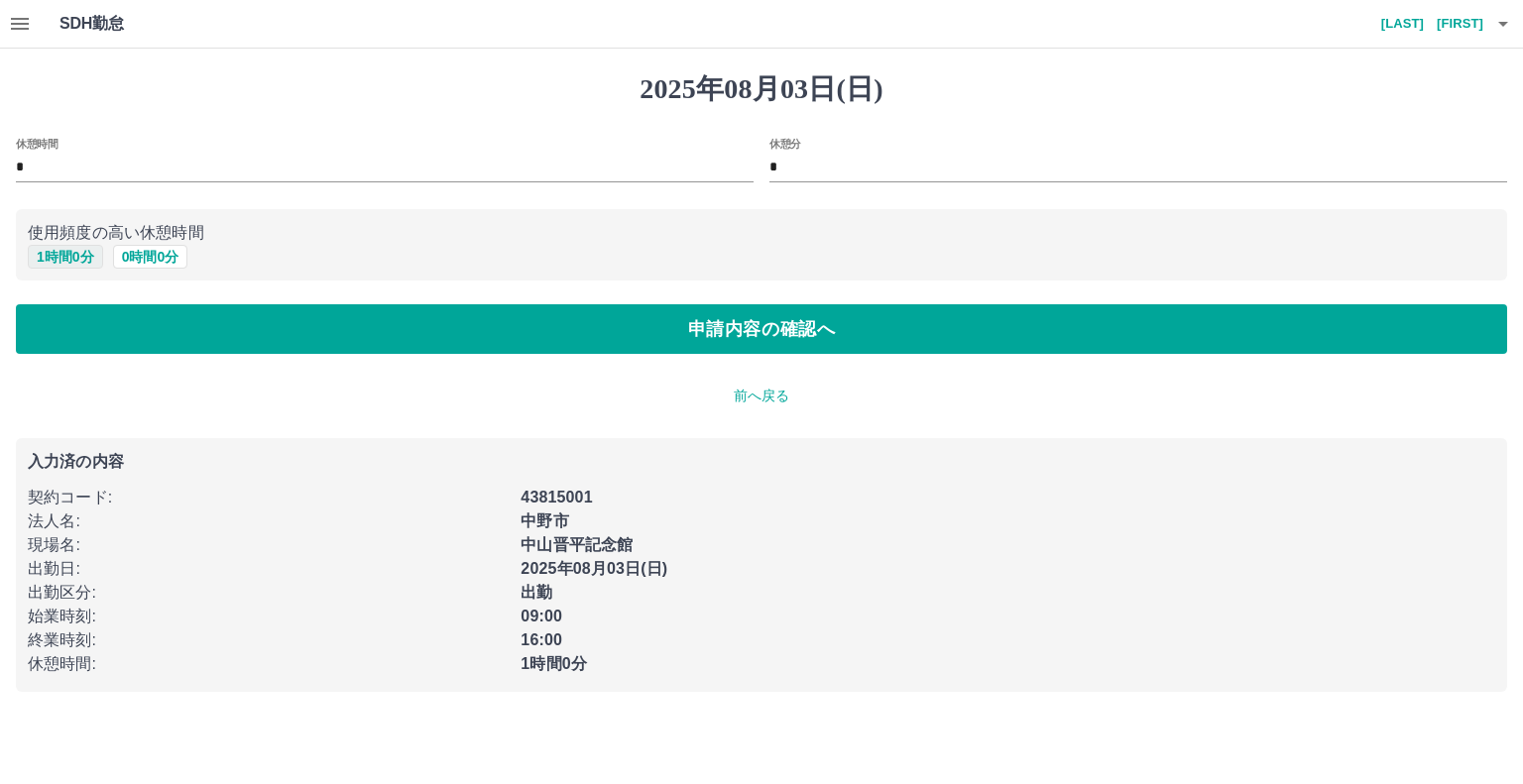 click on "1 時間 0 分" at bounding box center (65, 257) 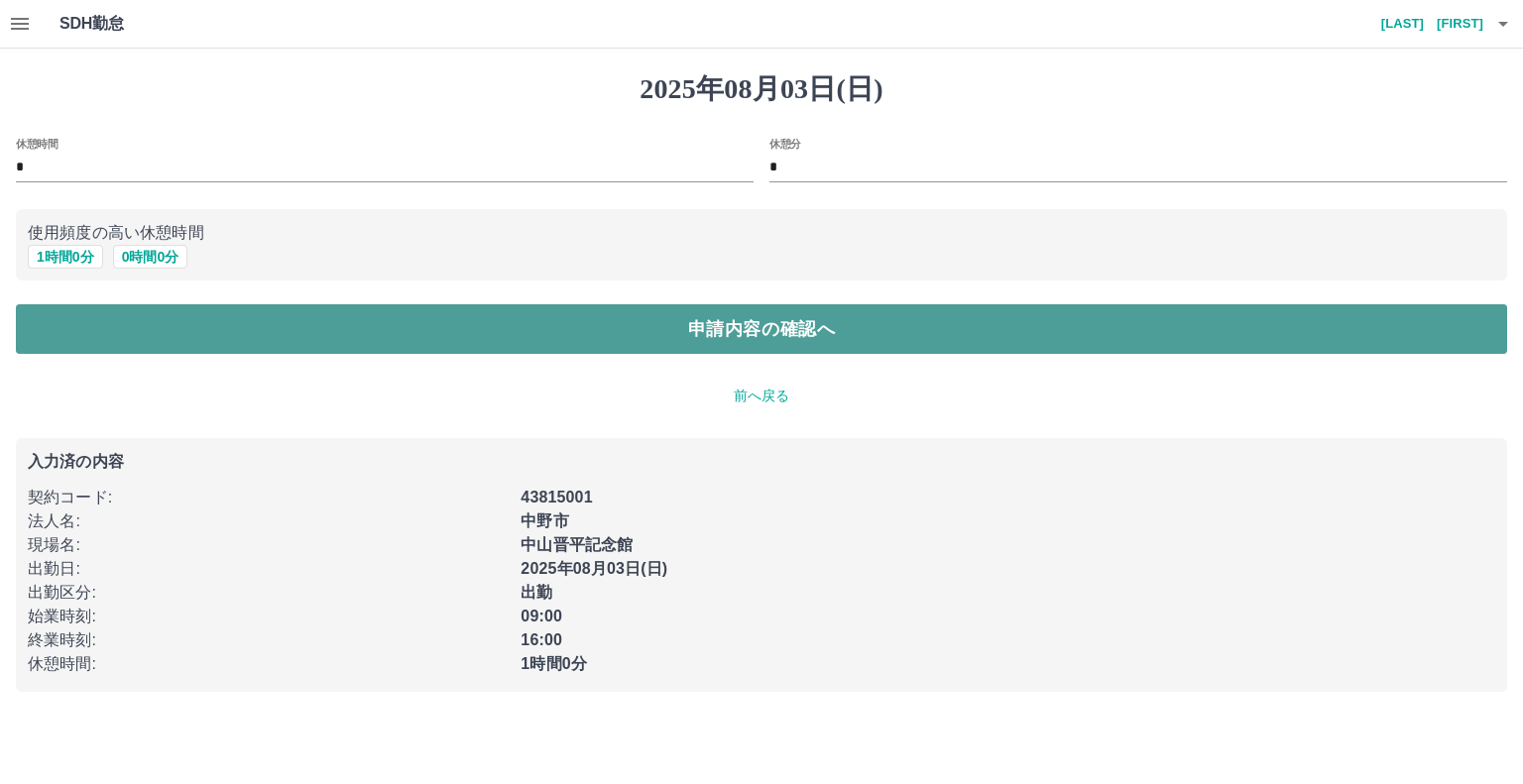 click on "申請内容の確認へ" at bounding box center [762, 329] 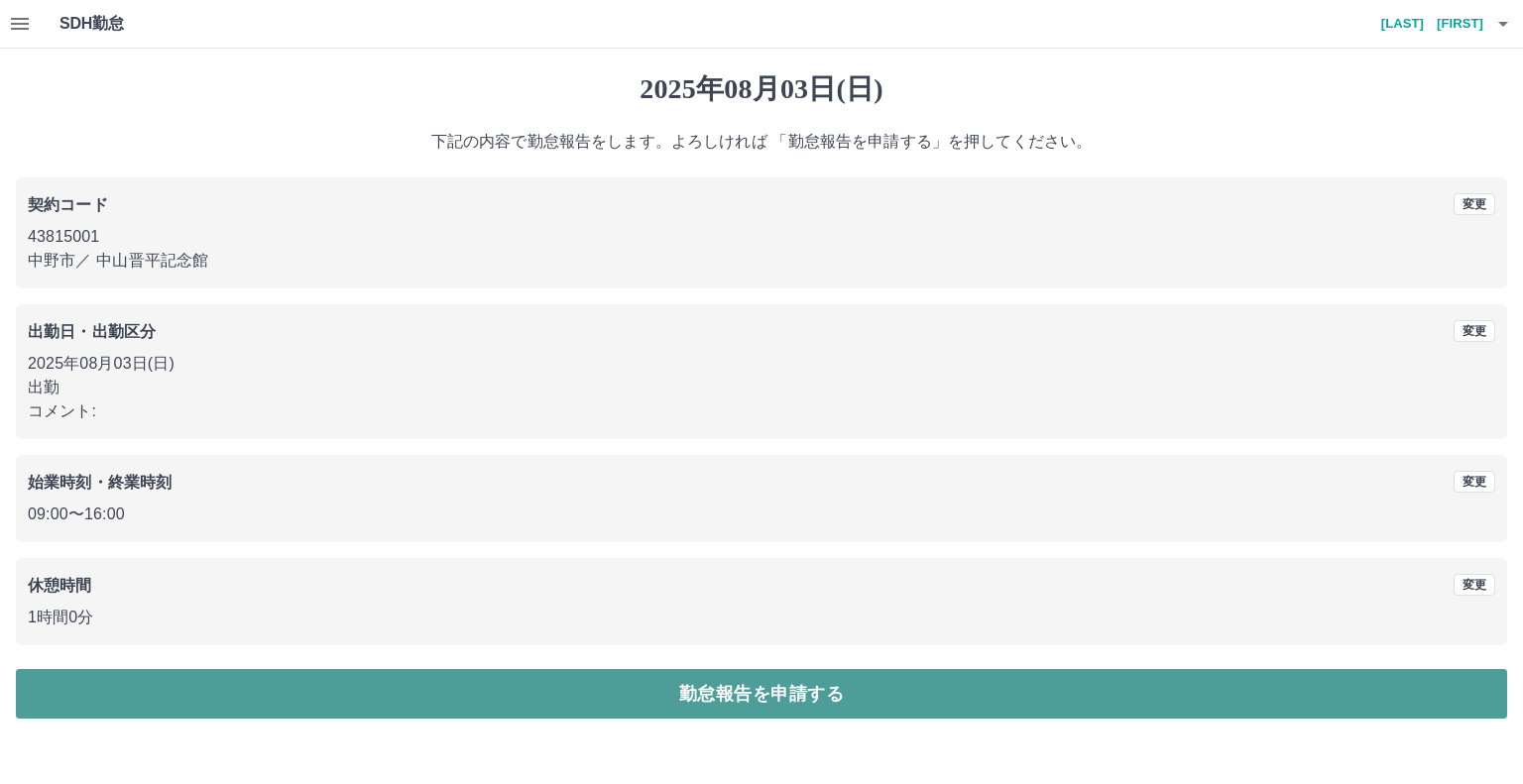 click on "勤怠報告を申請する" at bounding box center [762, 694] 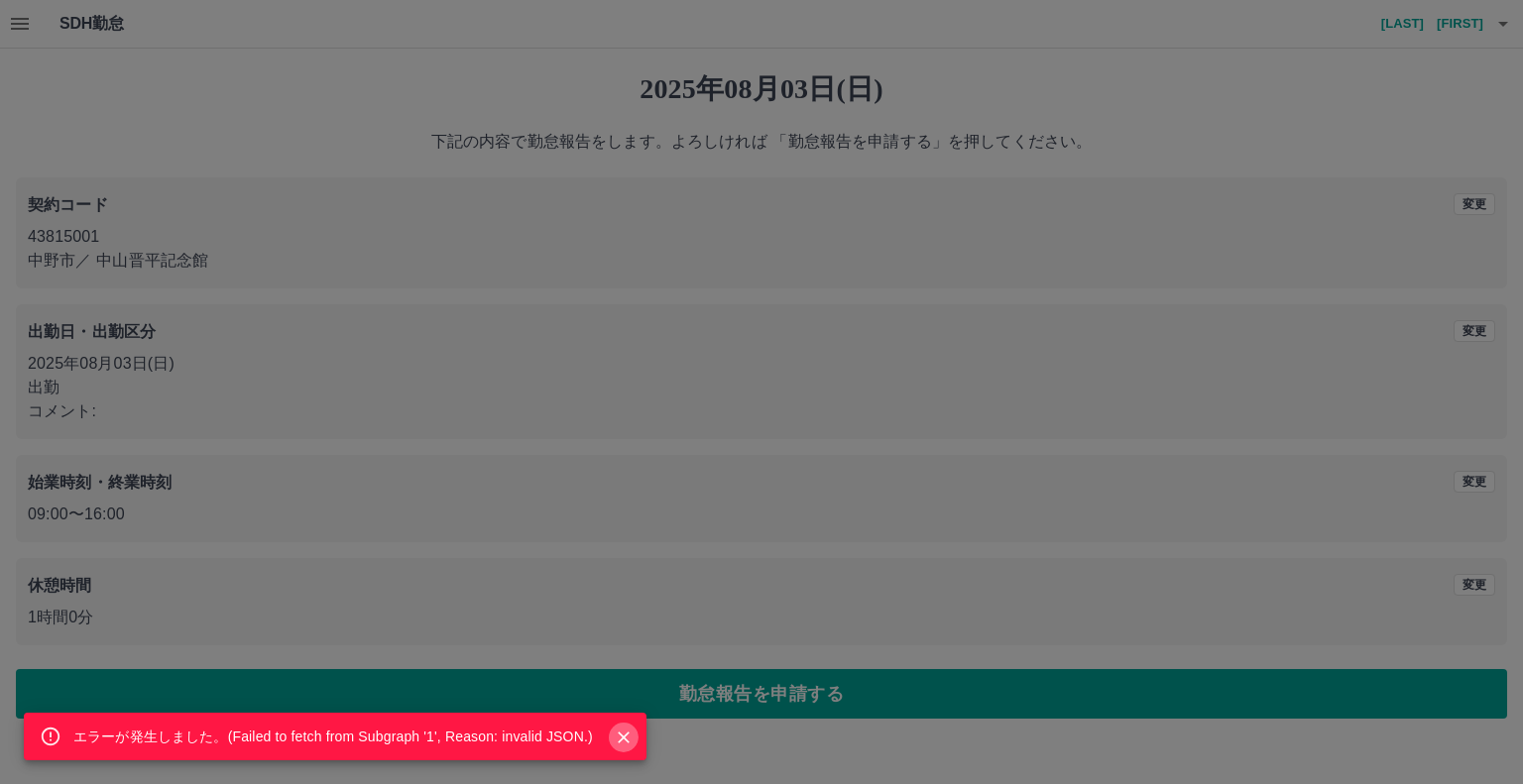 click 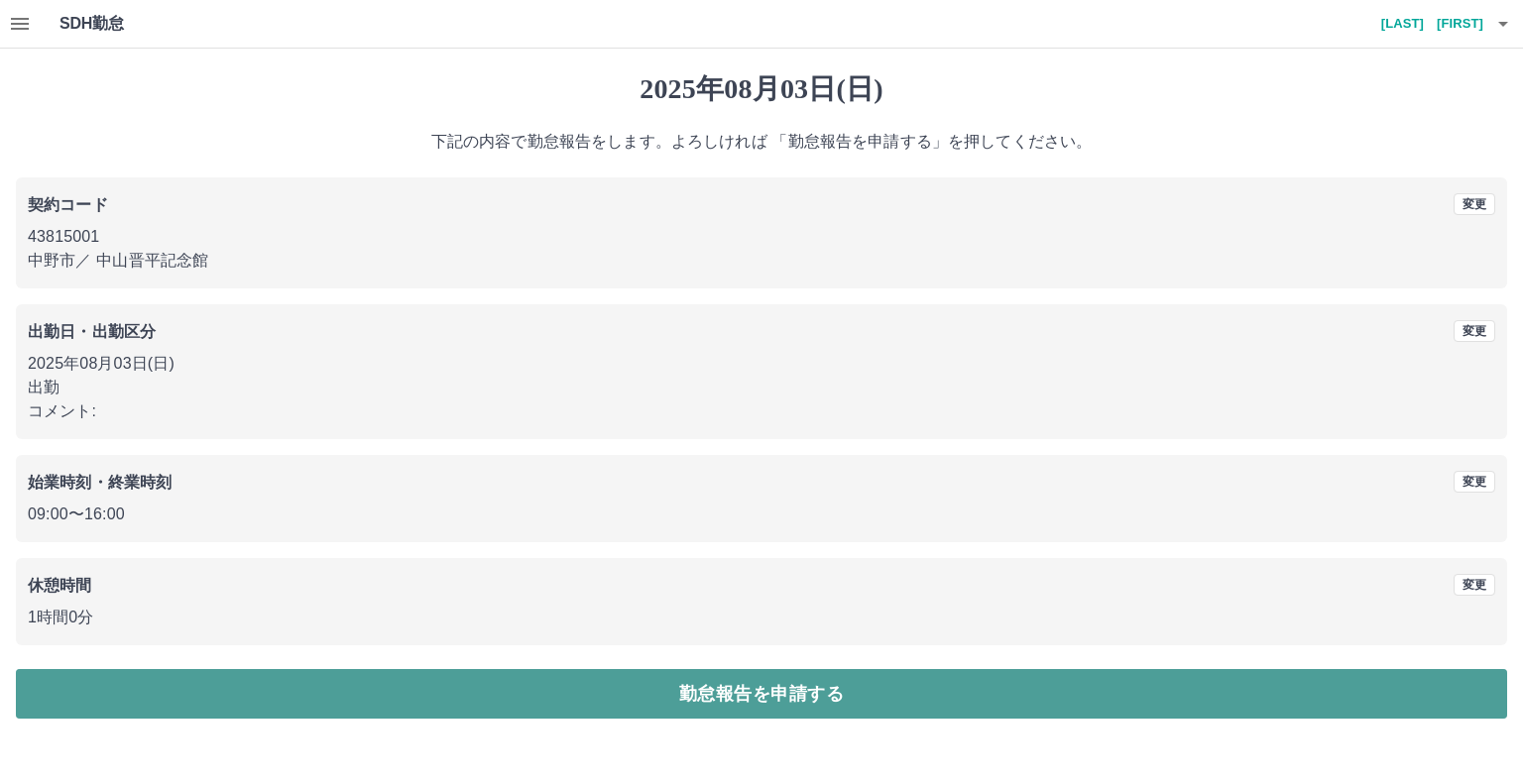 click on "勤怠報告を申請する" at bounding box center (762, 694) 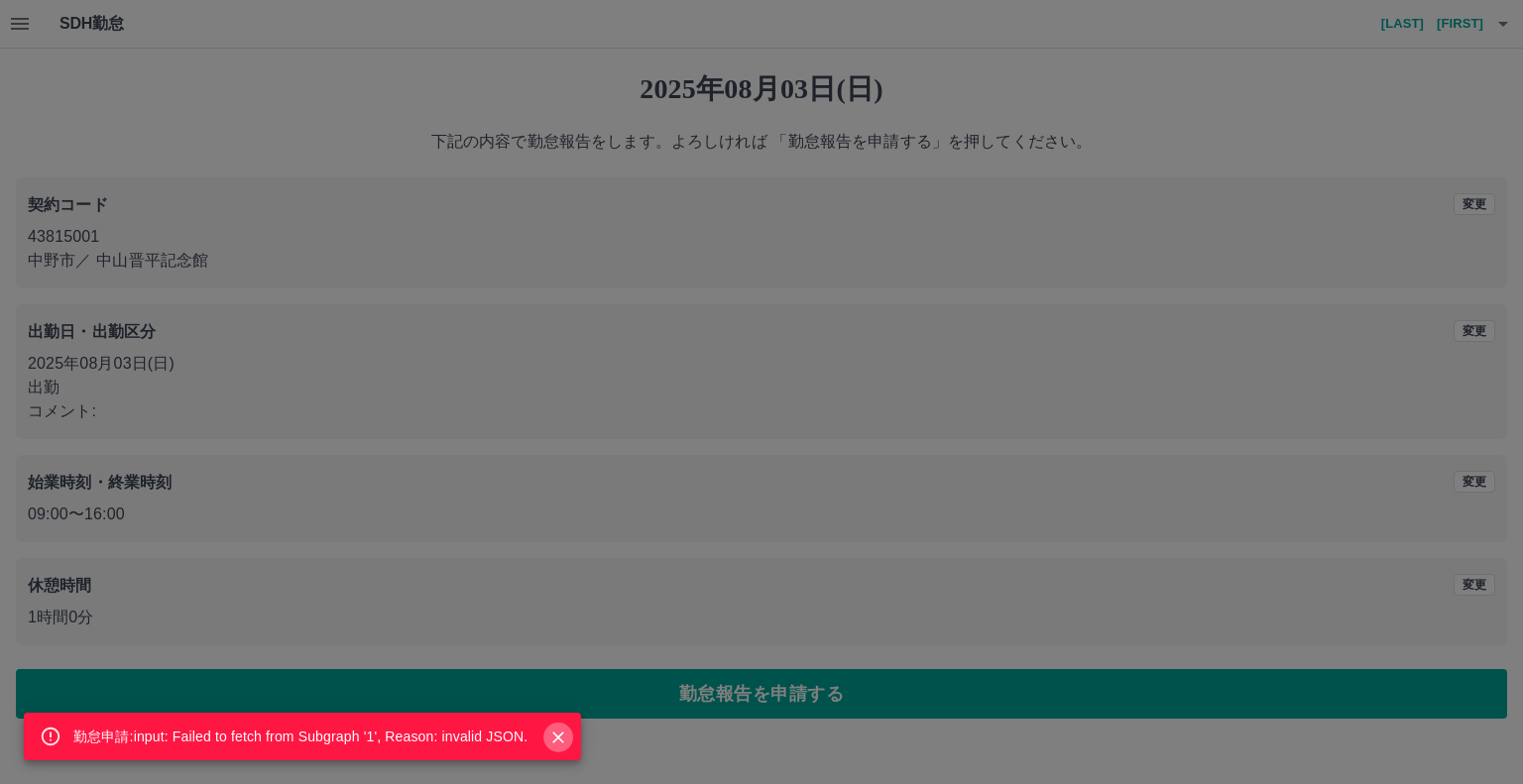 click 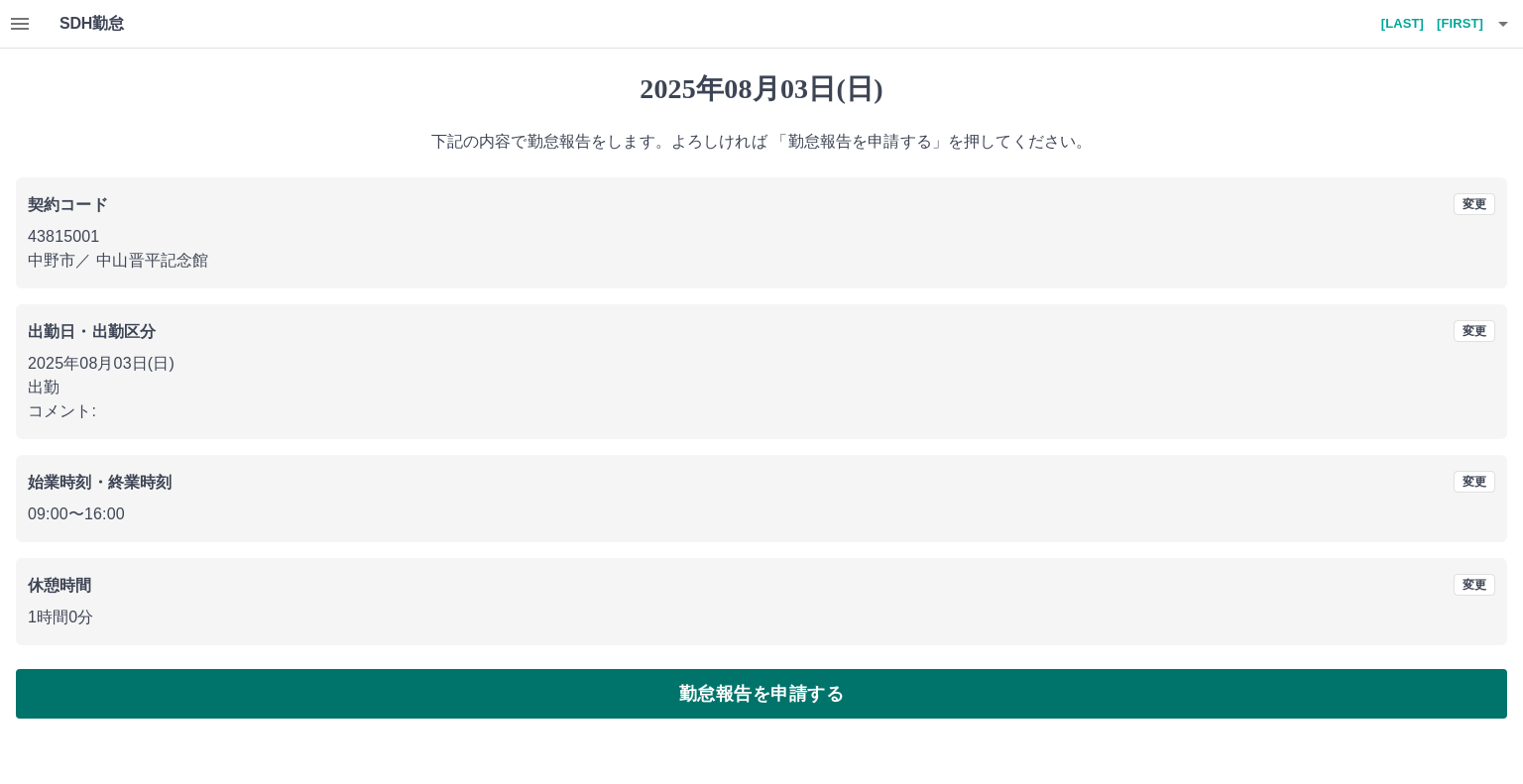 click on "勤怠報告を申請する" at bounding box center (762, 694) 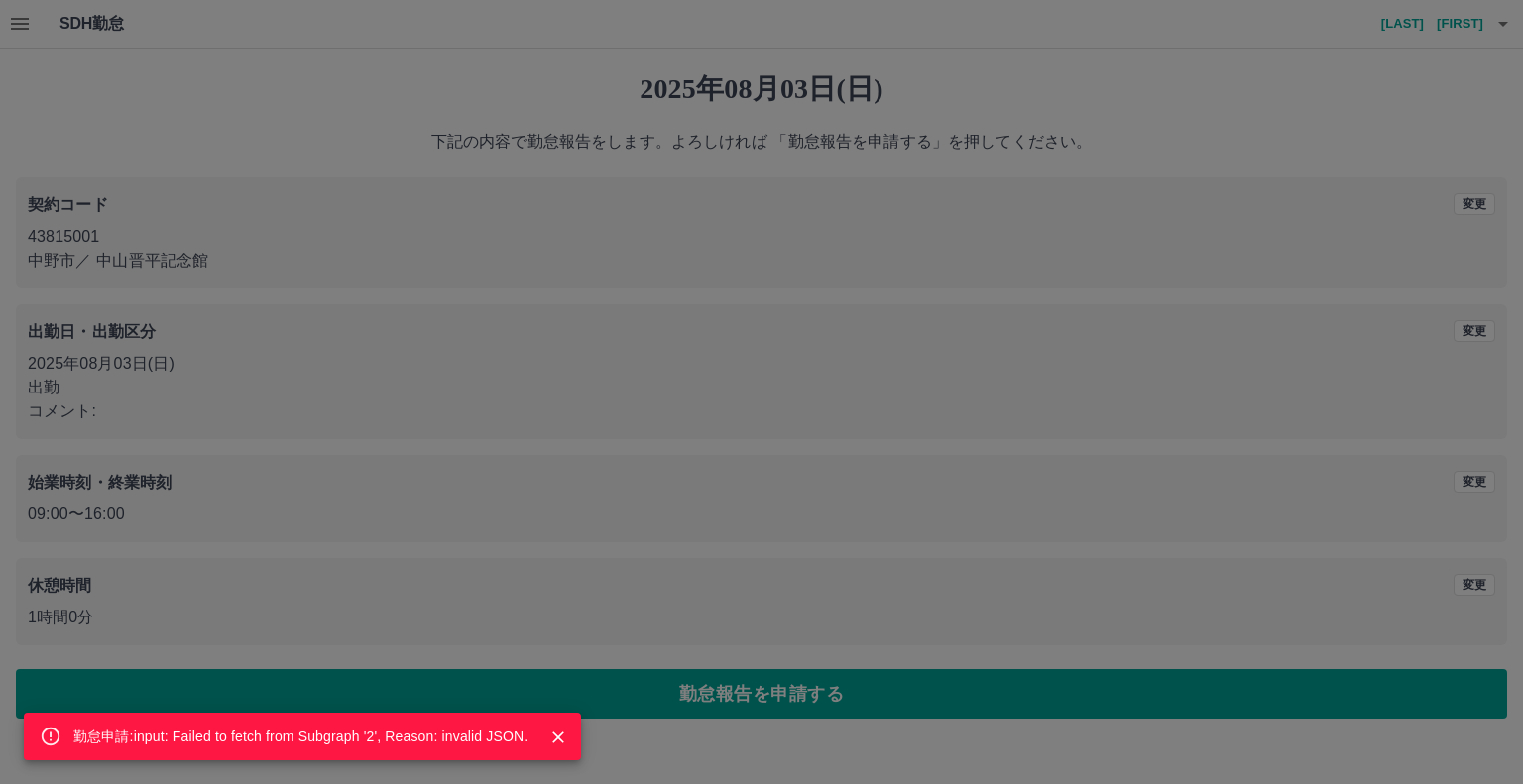click 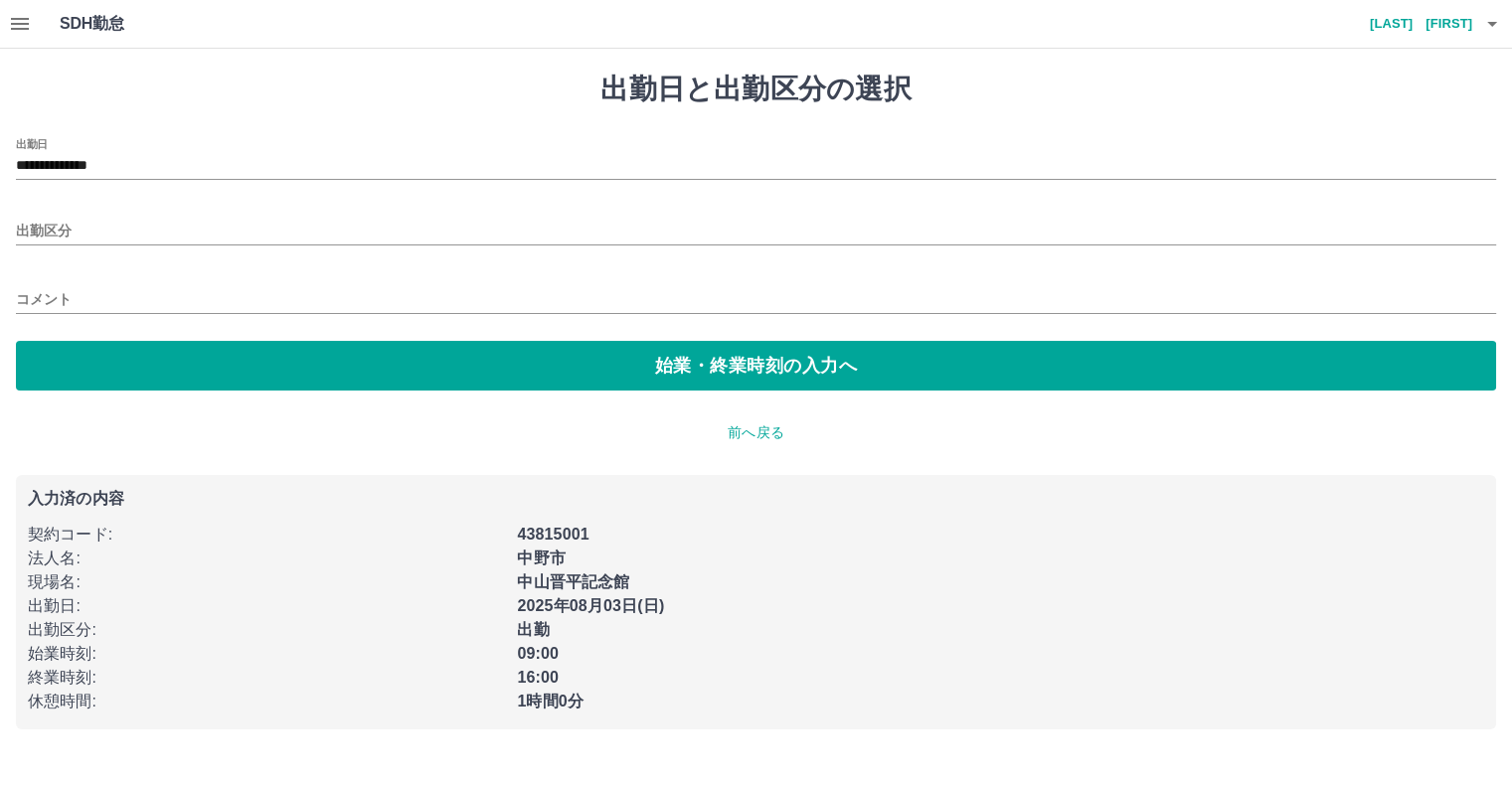 type on "**" 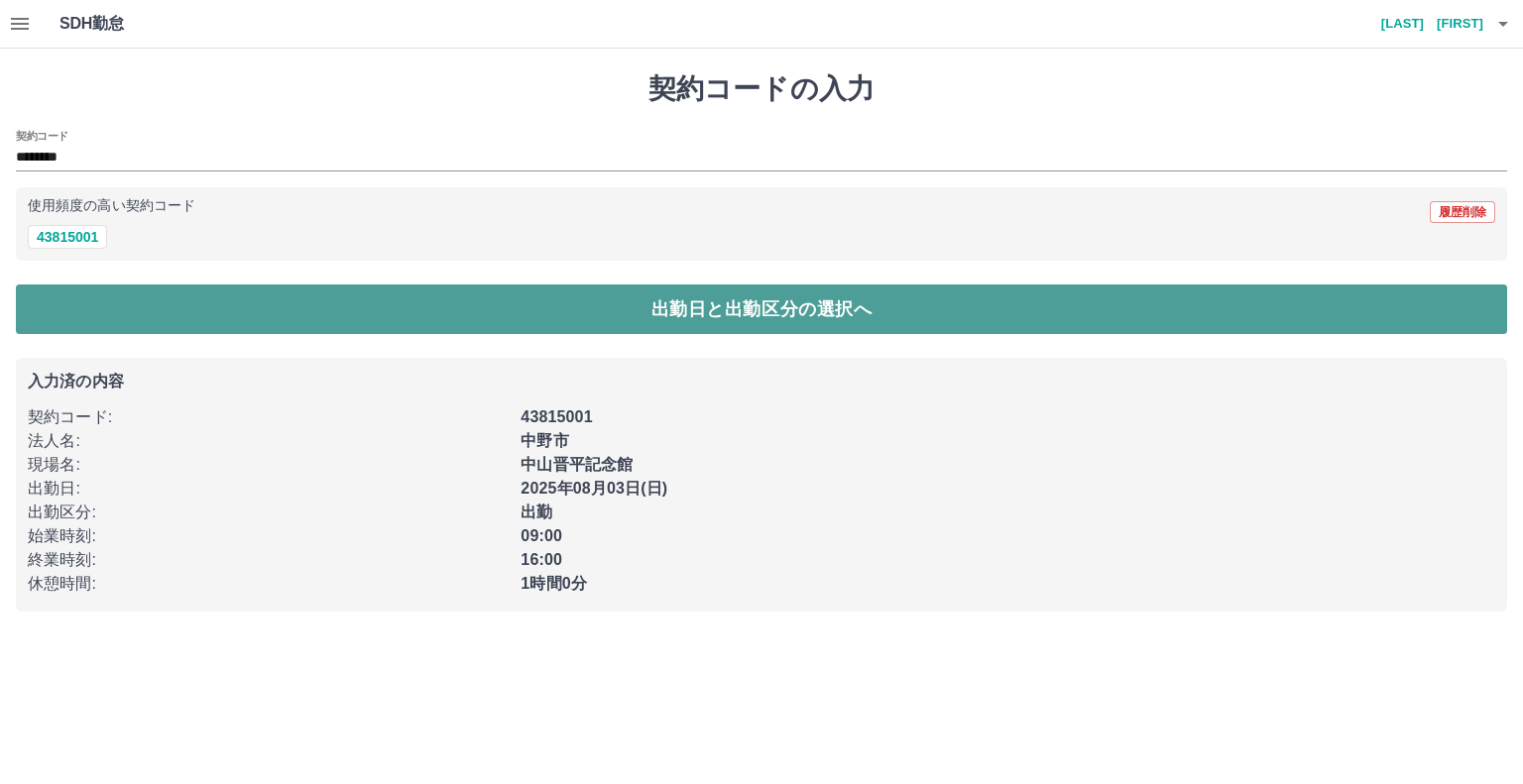 click on "出勤日と出勤区分の選択へ" at bounding box center [762, 309] 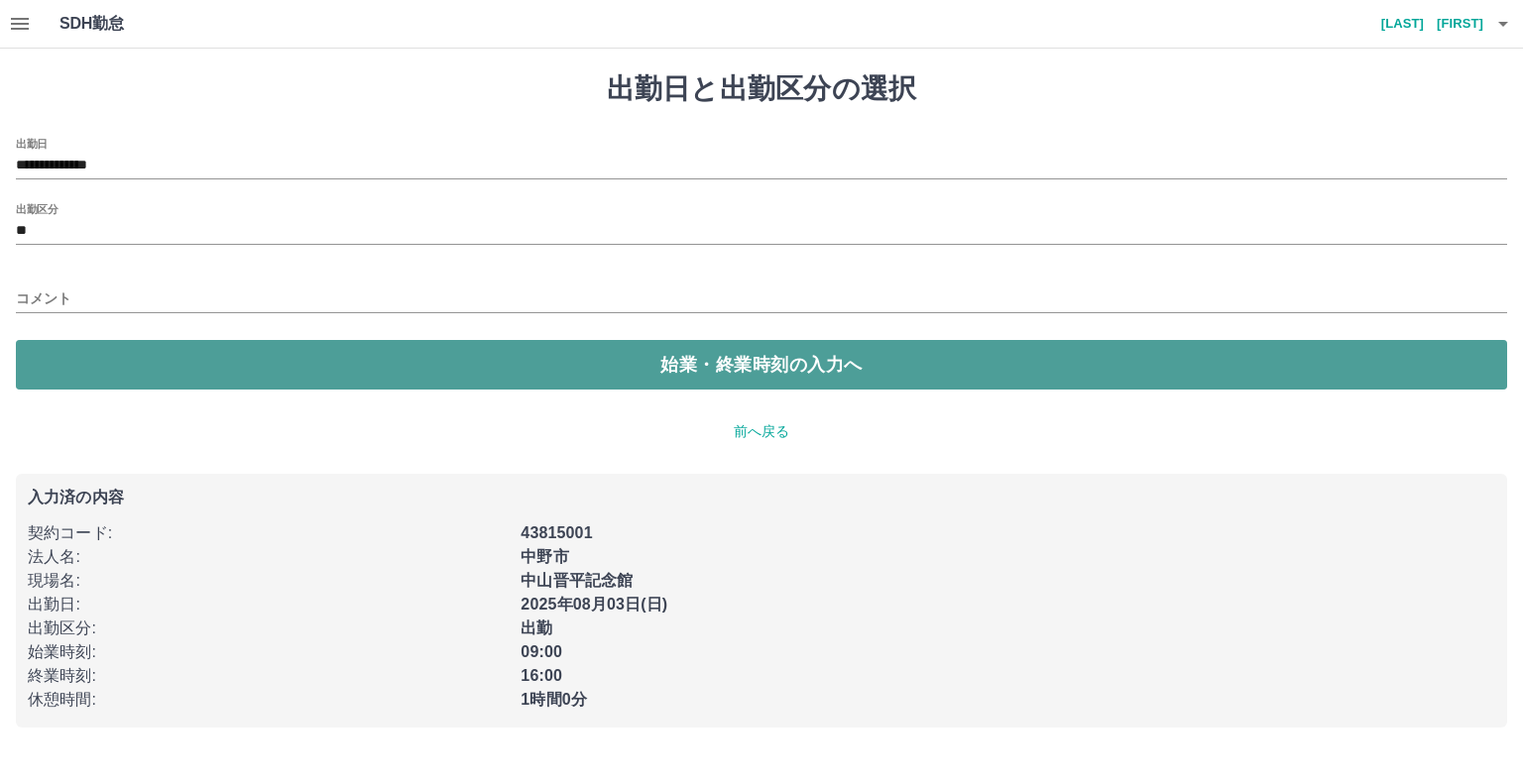 click on "始業・終業時刻の入力へ" at bounding box center (762, 365) 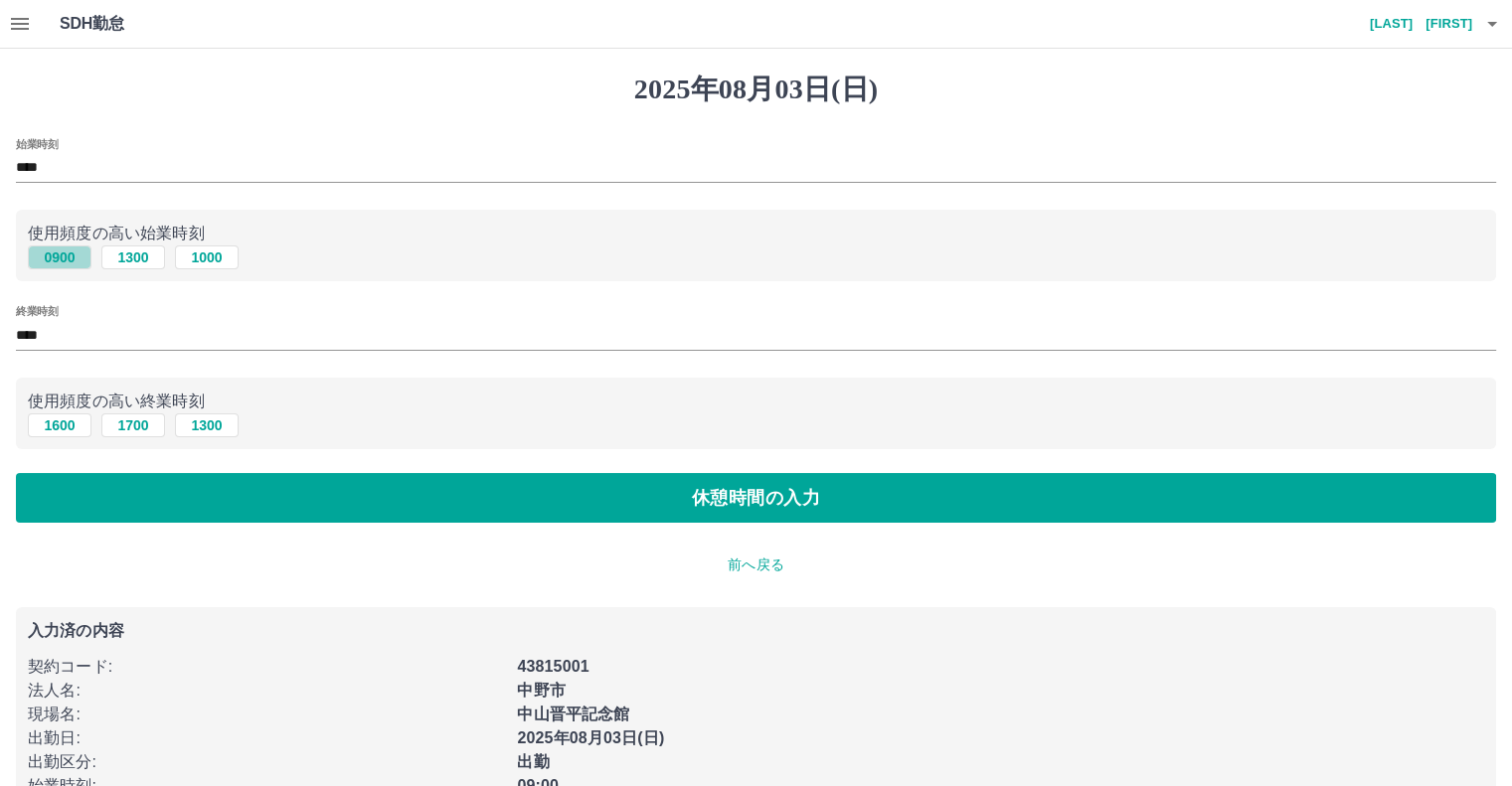 click on "0900" at bounding box center [60, 257] 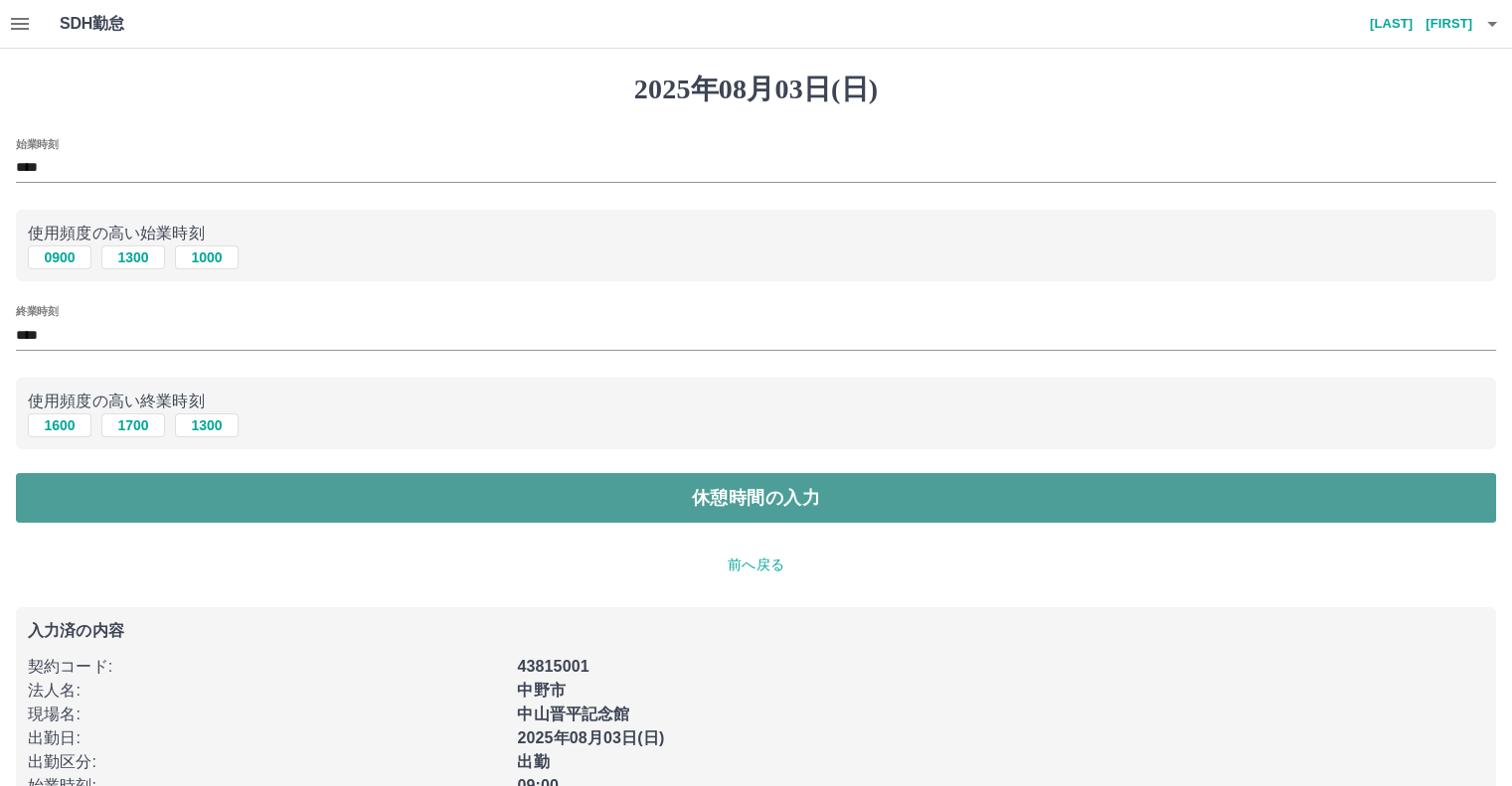 click on "休憩時間の入力" at bounding box center [756, 498] 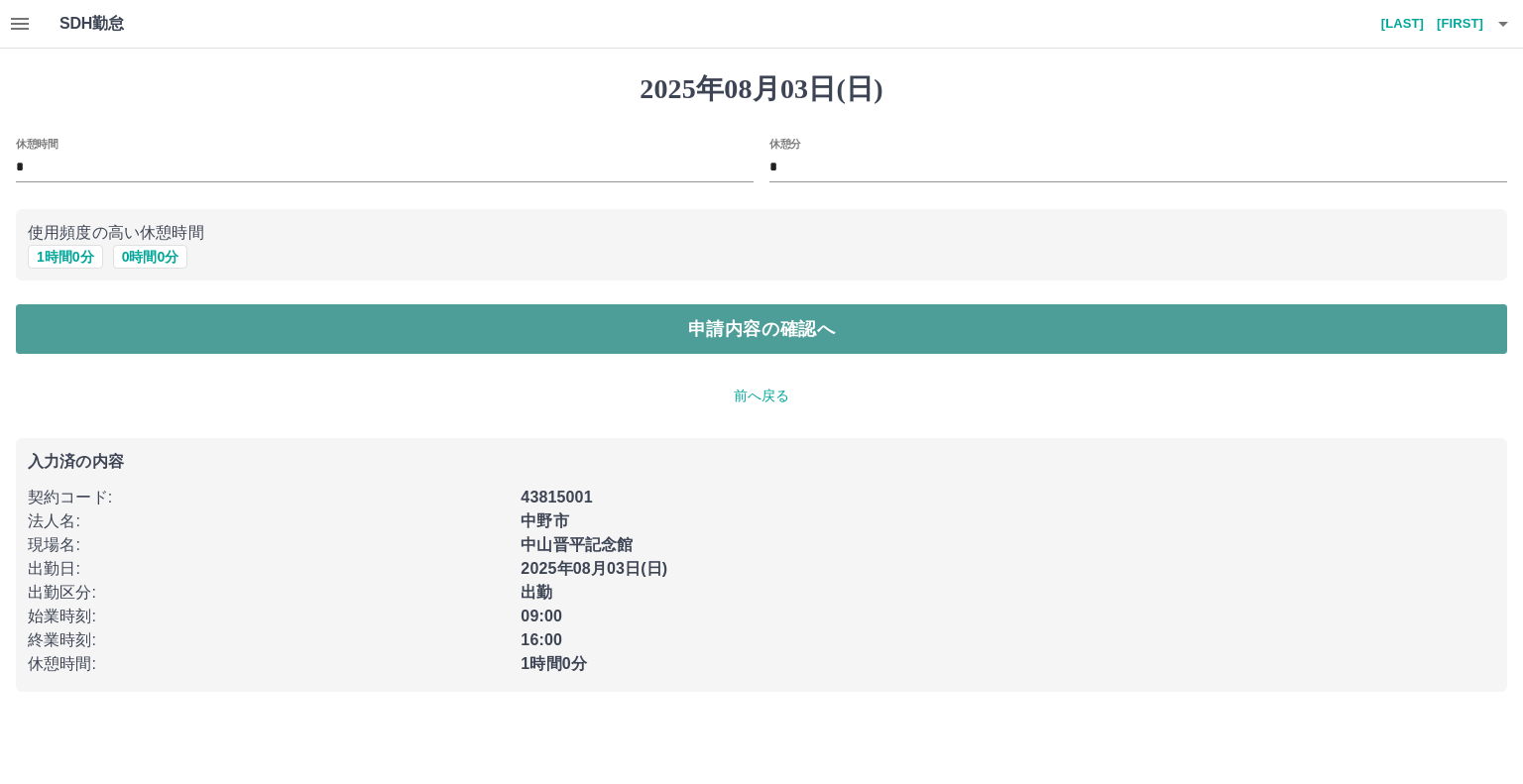click on "申請内容の確認へ" at bounding box center [762, 329] 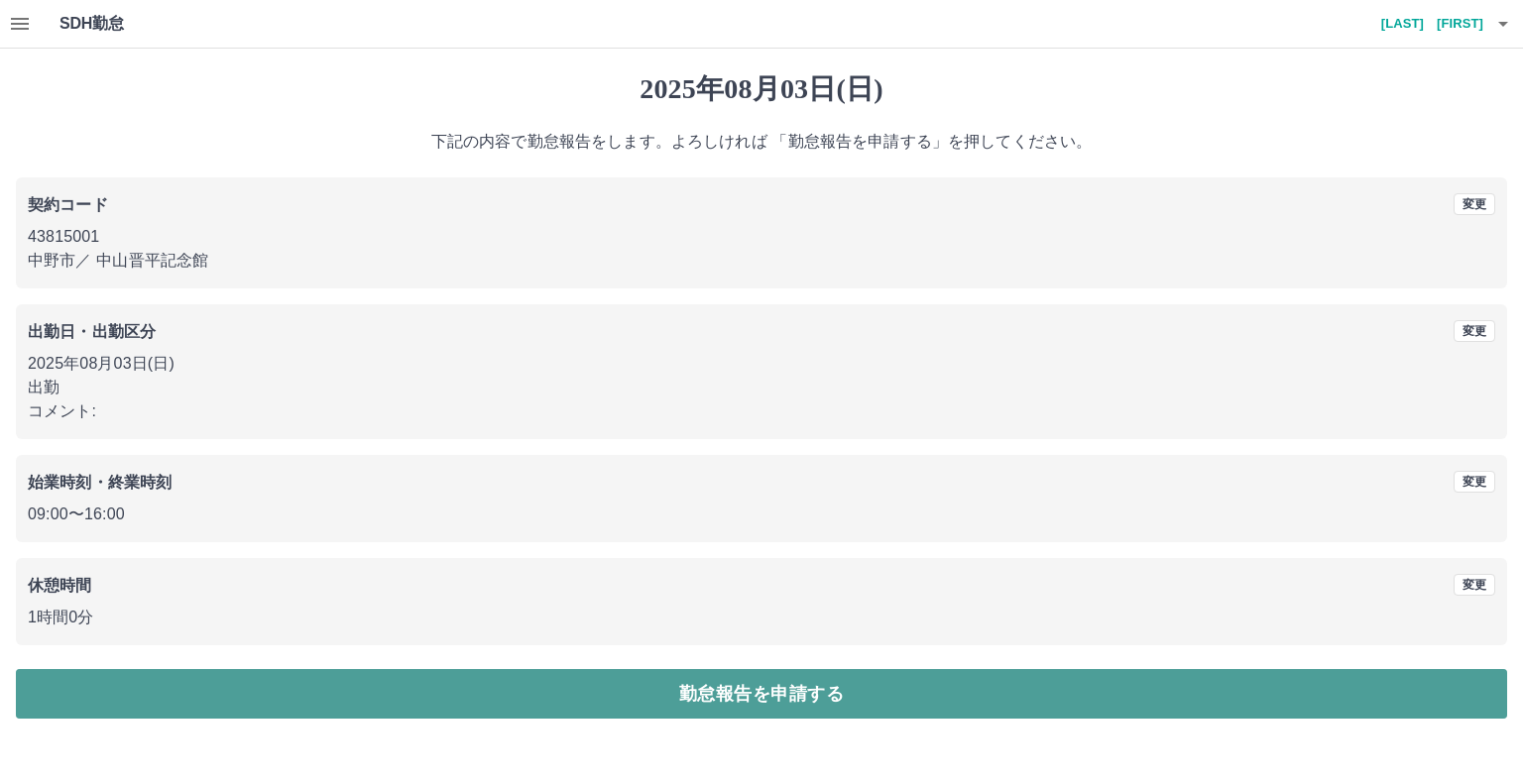 click on "勤怠報告を申請する" at bounding box center [762, 694] 